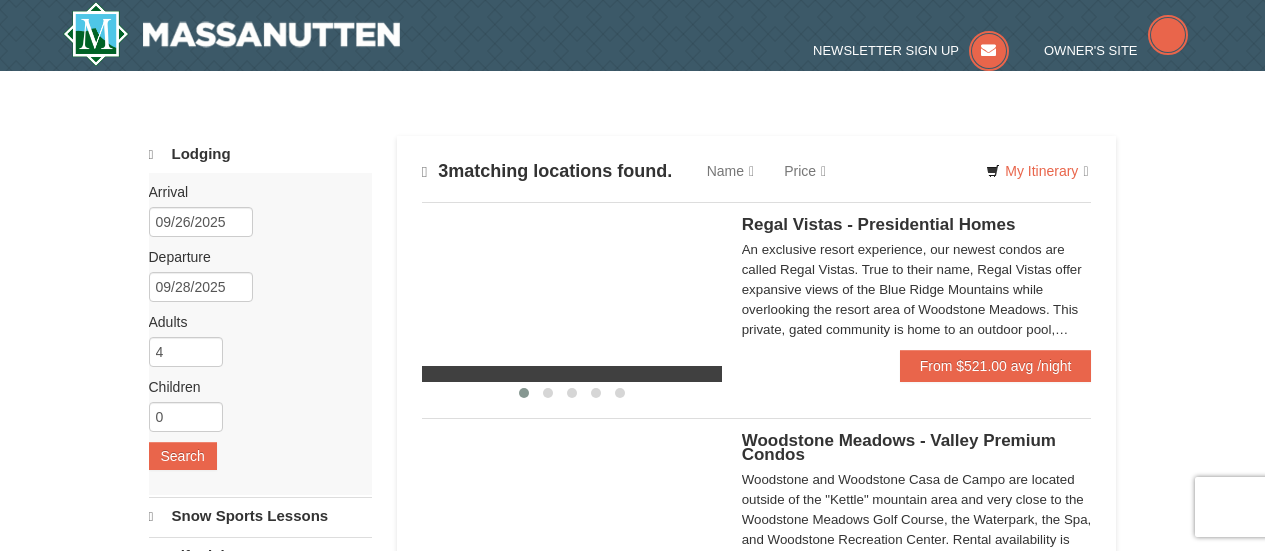 scroll, scrollTop: 0, scrollLeft: 0, axis: both 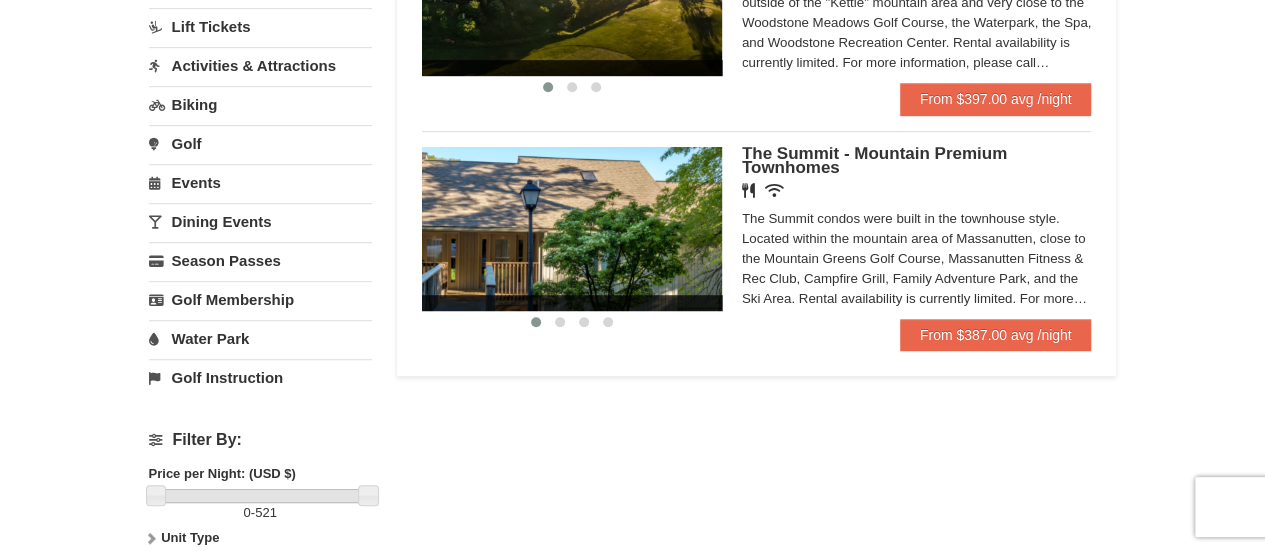 click on "The Summit - Mountain Premium Townhomes" at bounding box center [874, 160] 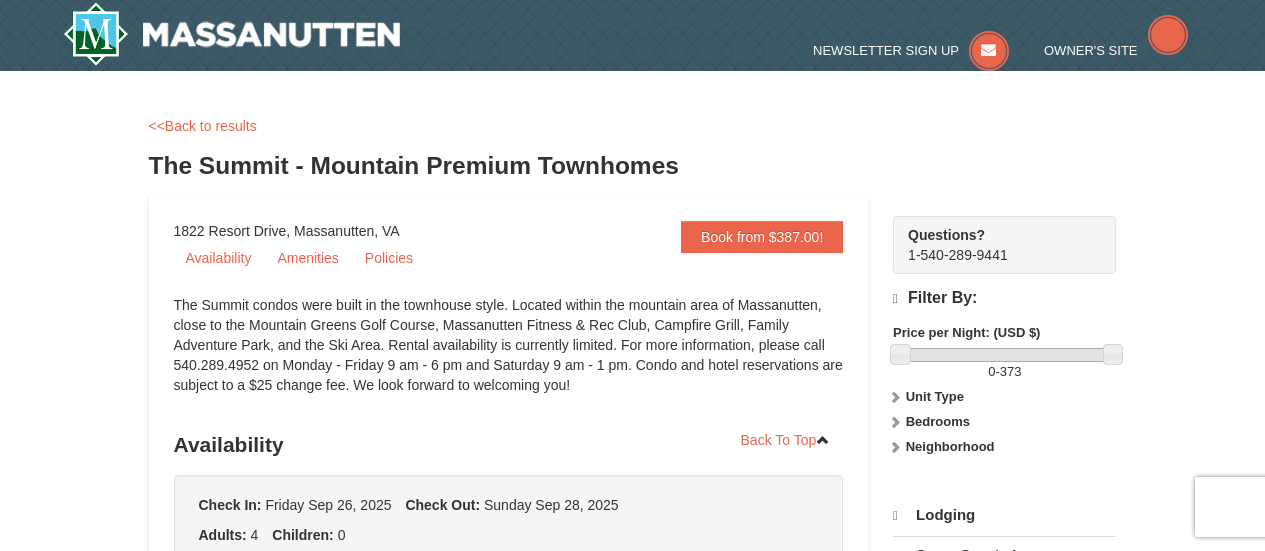 scroll, scrollTop: 0, scrollLeft: 0, axis: both 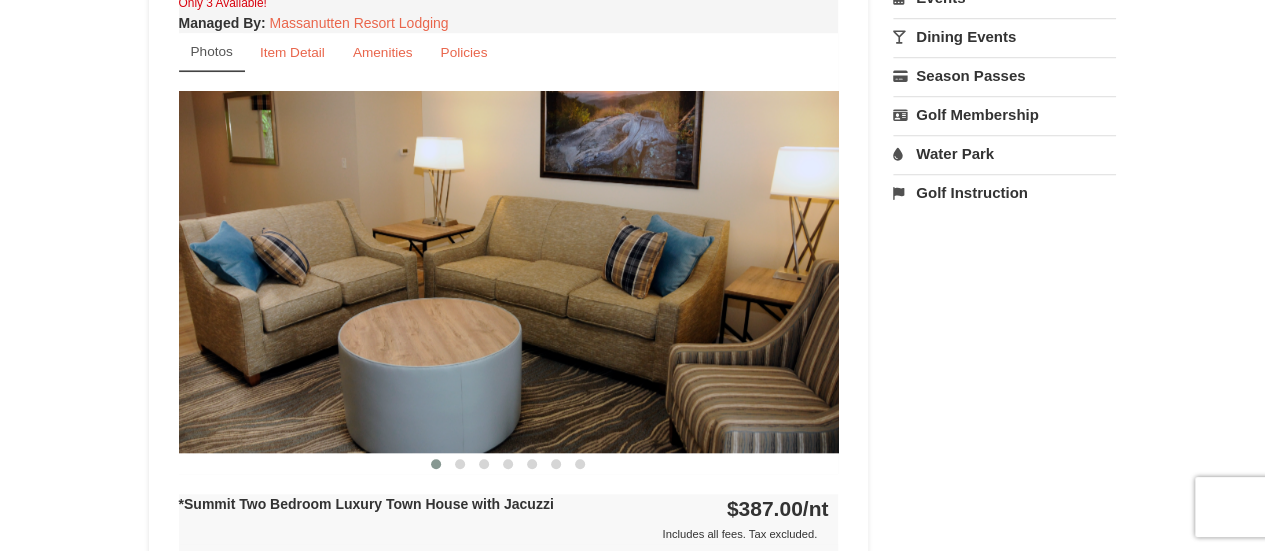 click at bounding box center (509, 271) 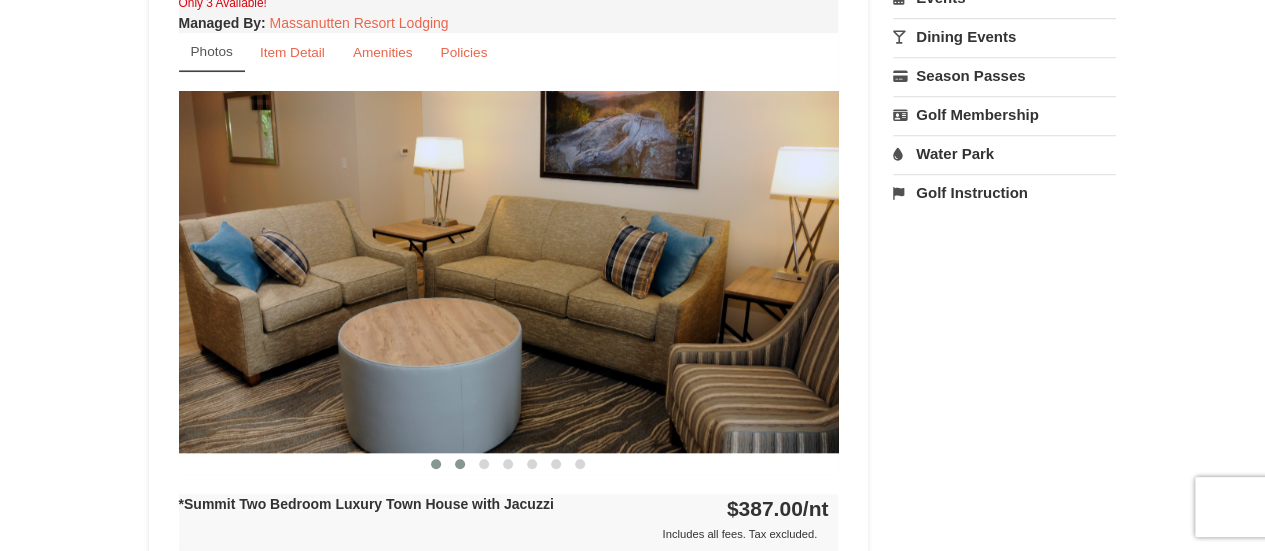click at bounding box center (460, 464) 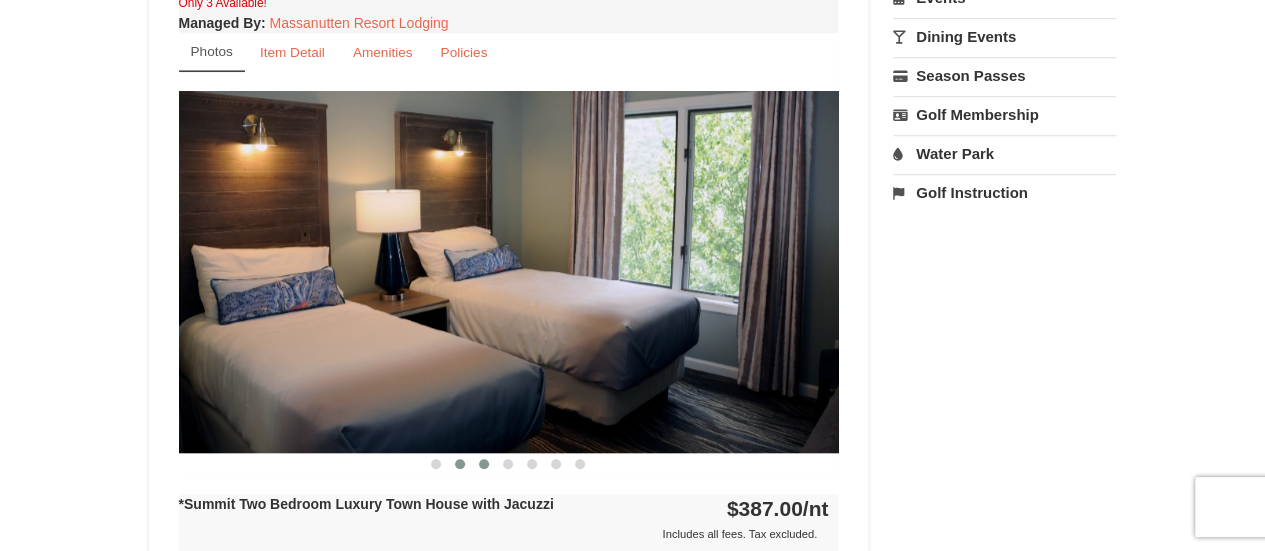 click at bounding box center [484, 464] 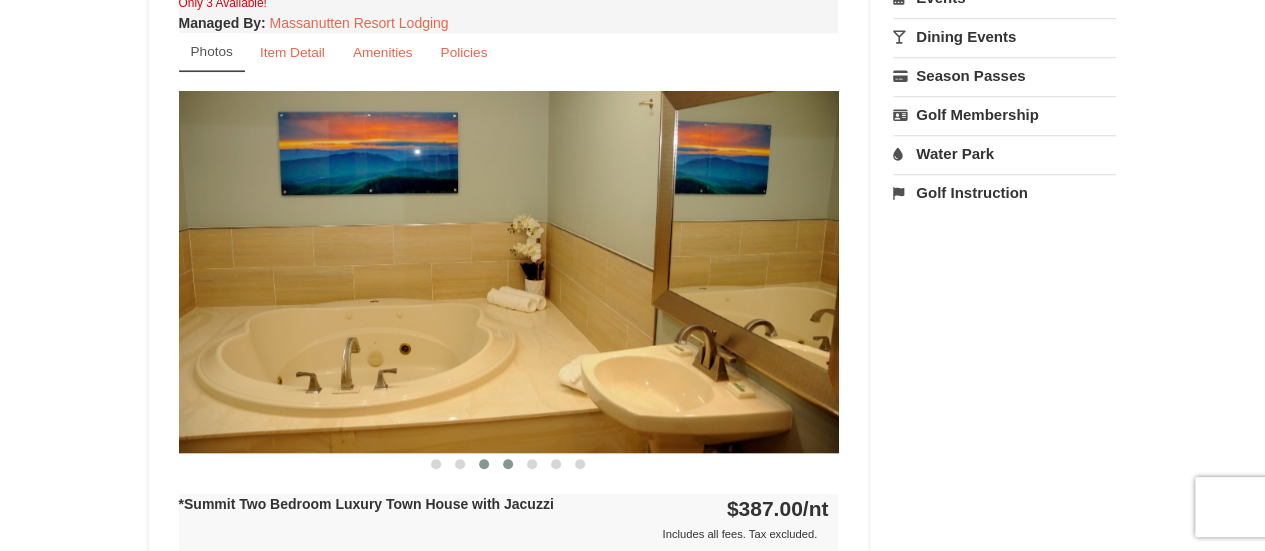 click at bounding box center (508, 464) 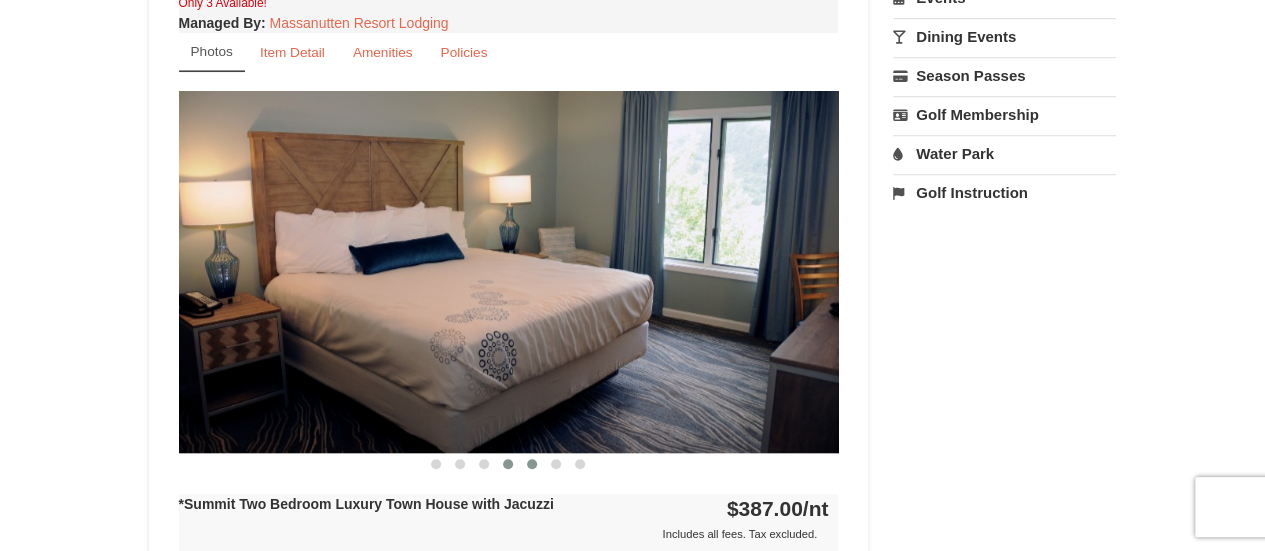 click at bounding box center [532, 464] 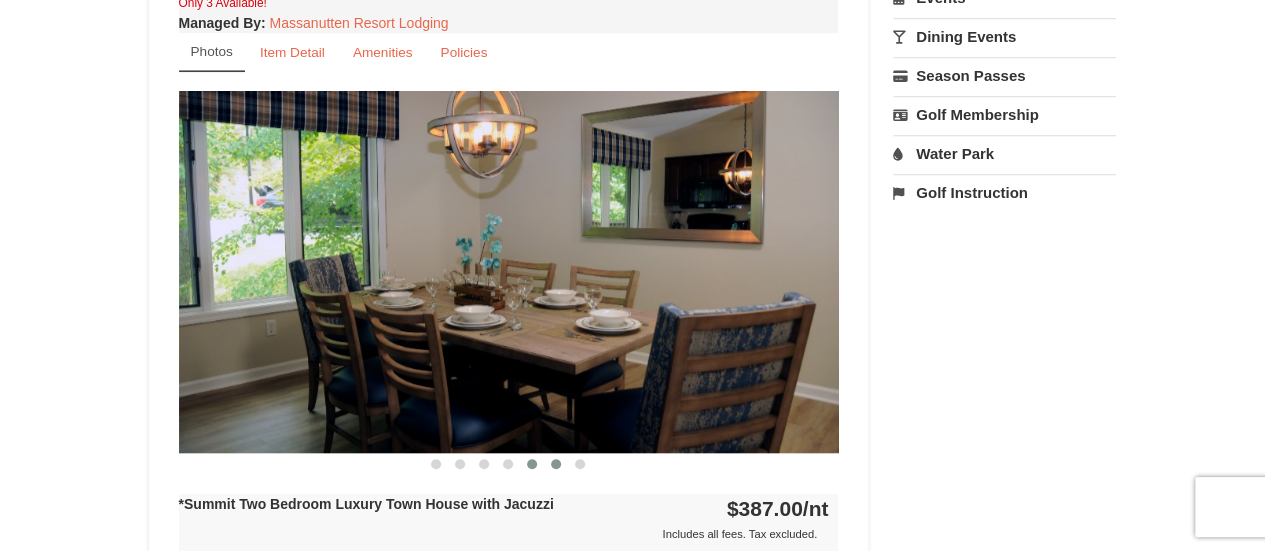 click at bounding box center [556, 464] 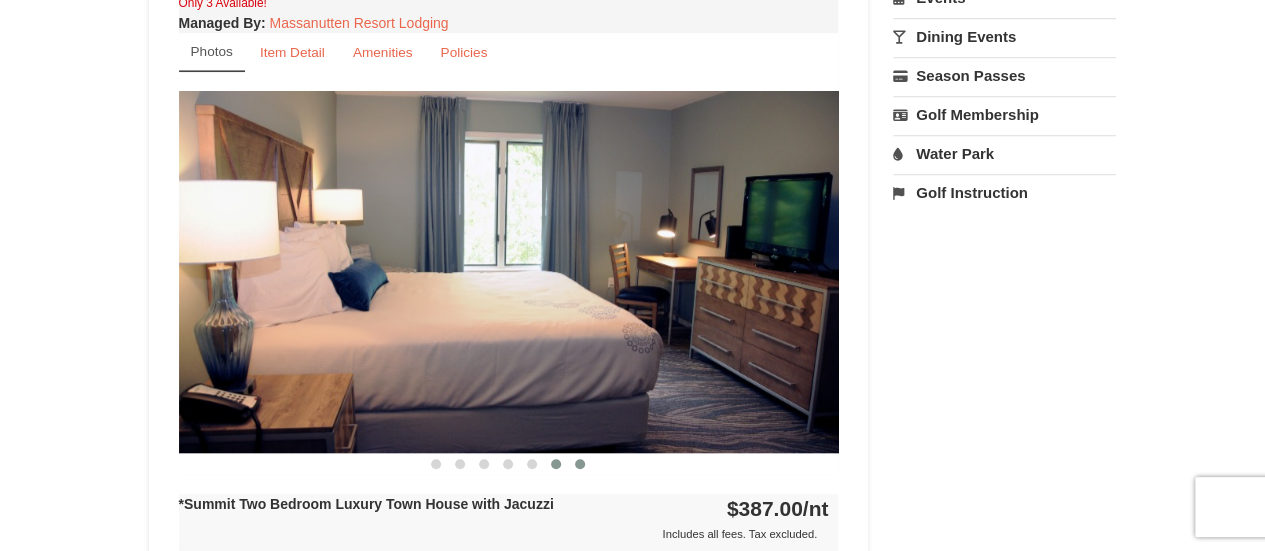click at bounding box center [580, 464] 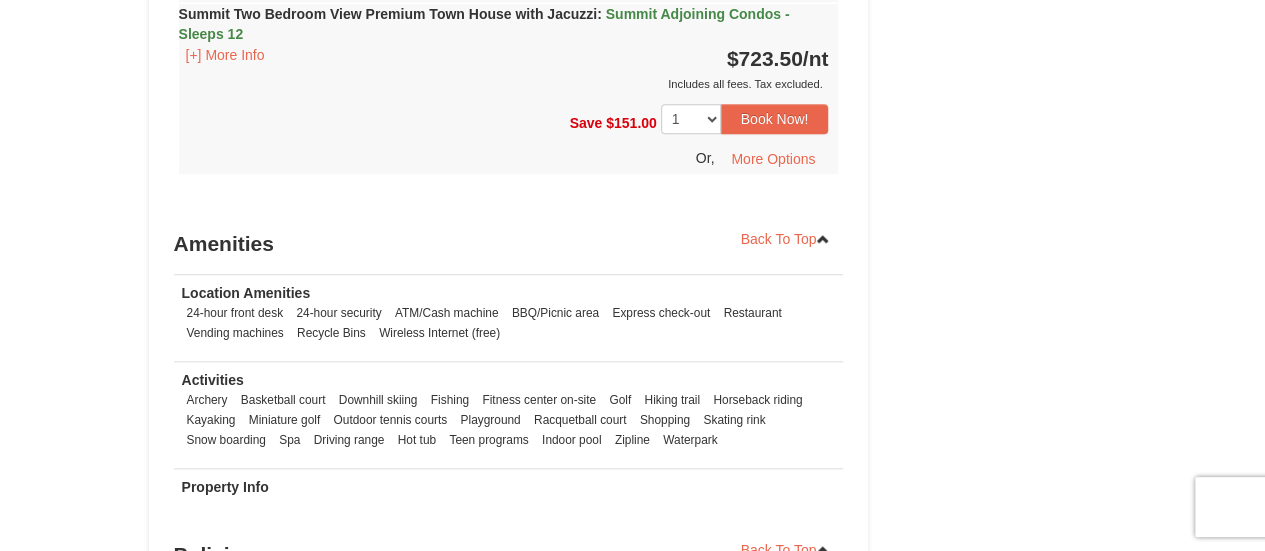 scroll, scrollTop: 4694, scrollLeft: 0, axis: vertical 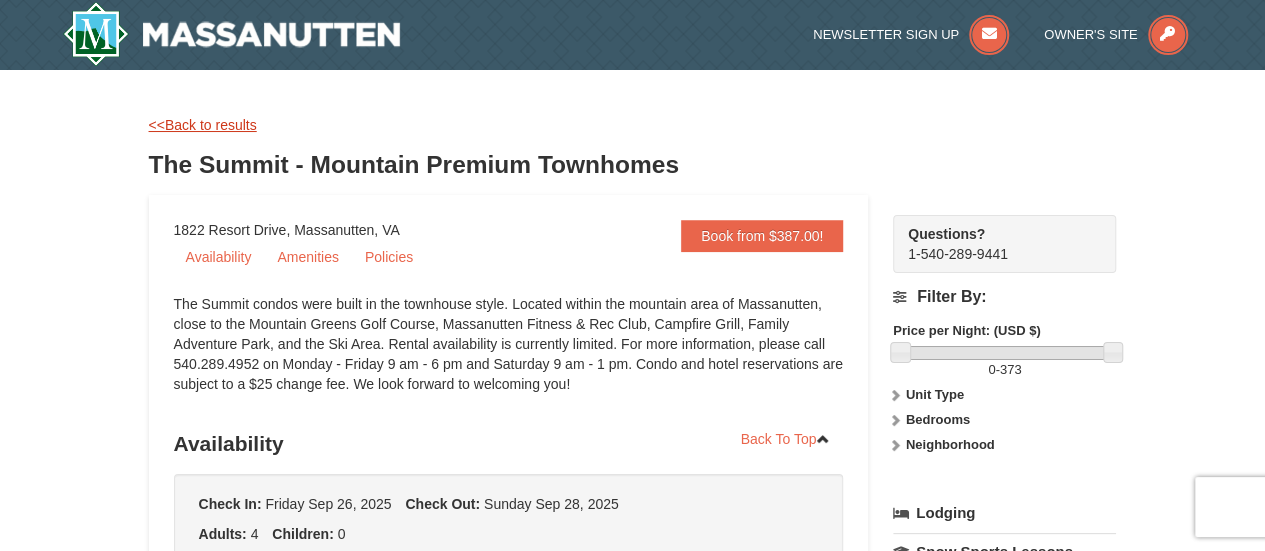 click on "<<Back to results" at bounding box center [203, 125] 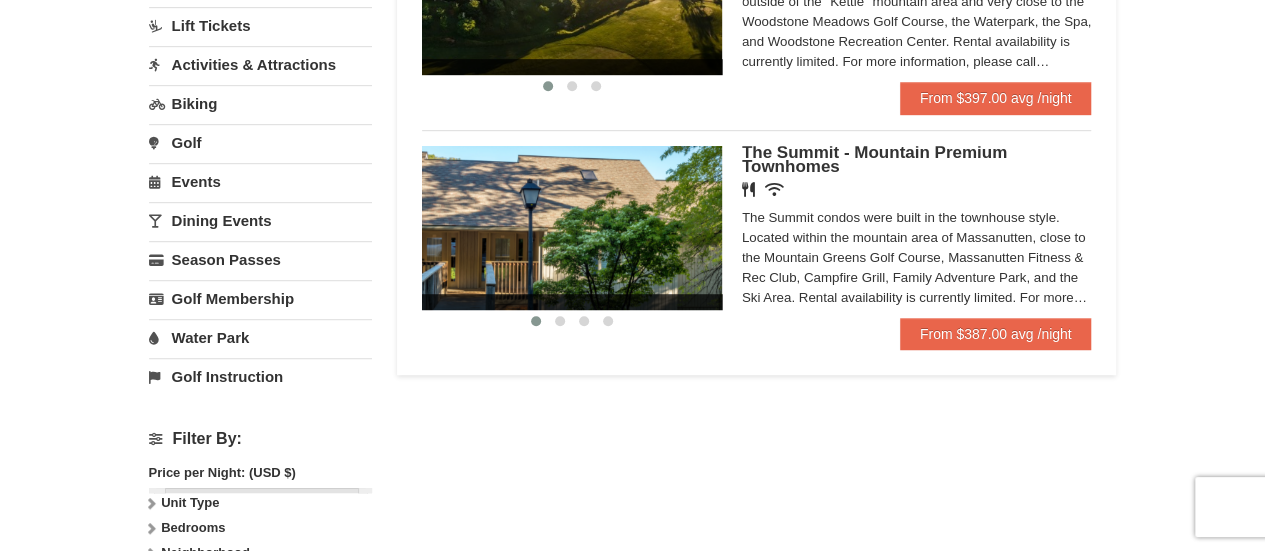 scroll, scrollTop: 526, scrollLeft: 0, axis: vertical 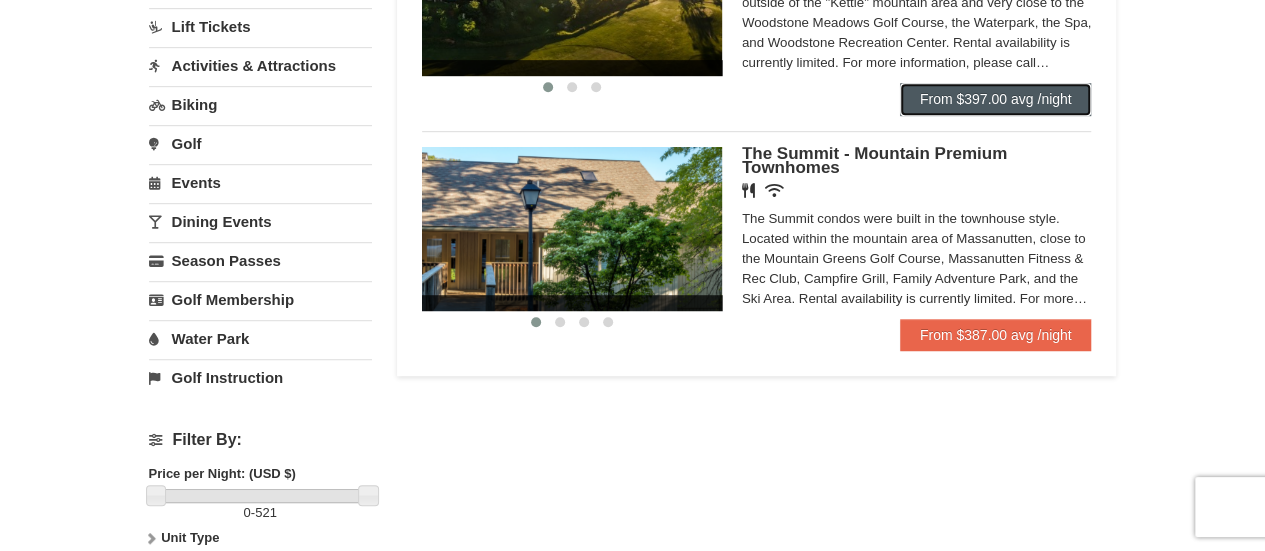 click on "From $397.00 avg /night" at bounding box center (996, 99) 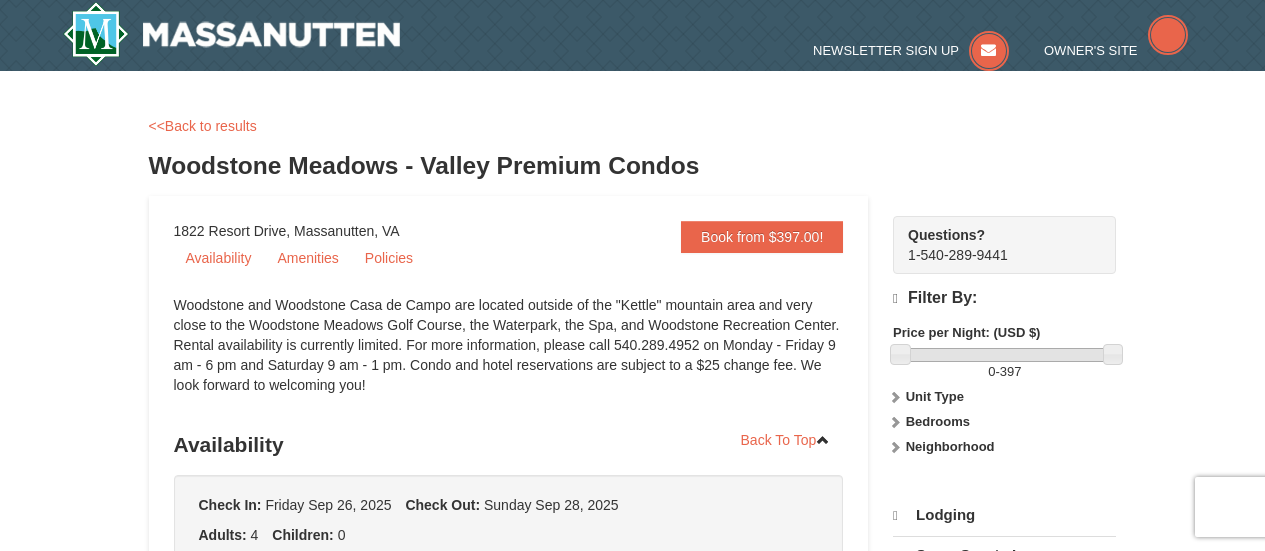 scroll, scrollTop: 0, scrollLeft: 0, axis: both 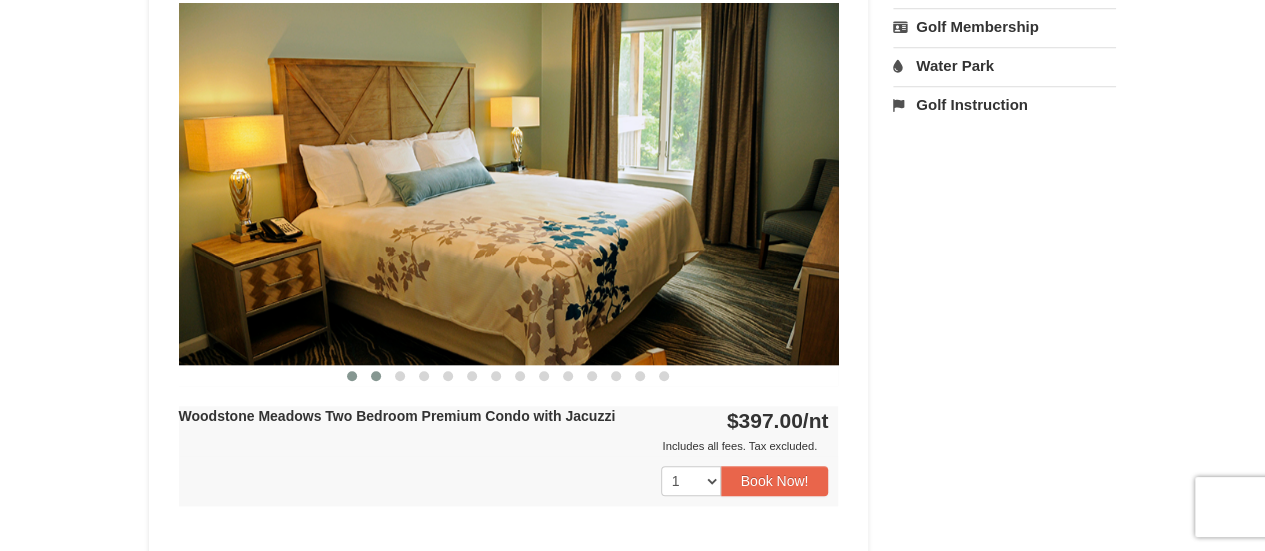 click at bounding box center (376, 376) 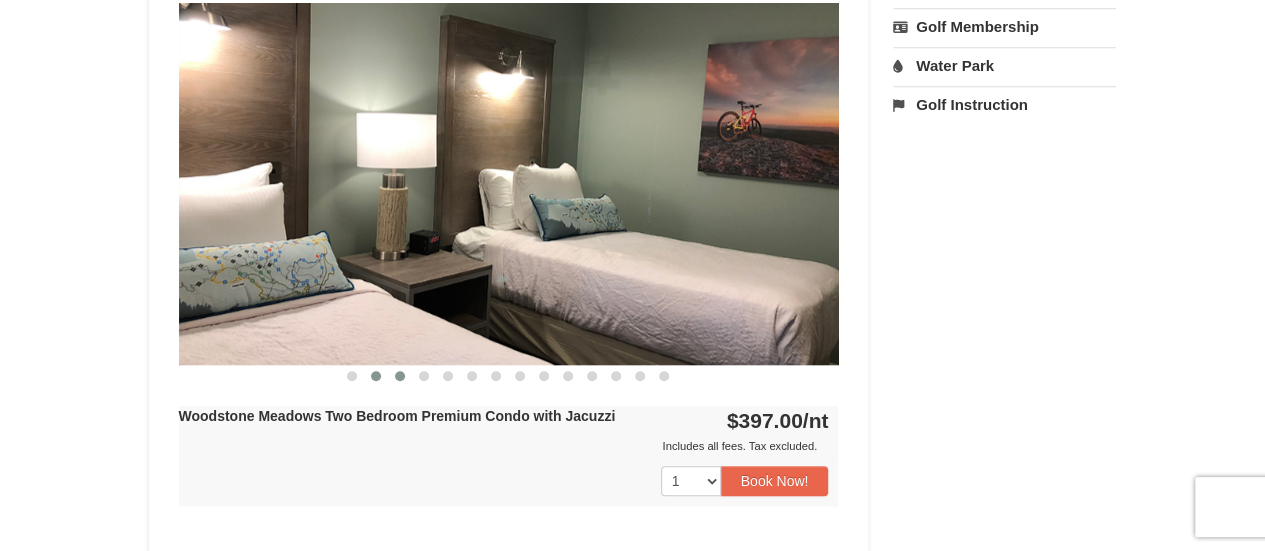 click at bounding box center [400, 376] 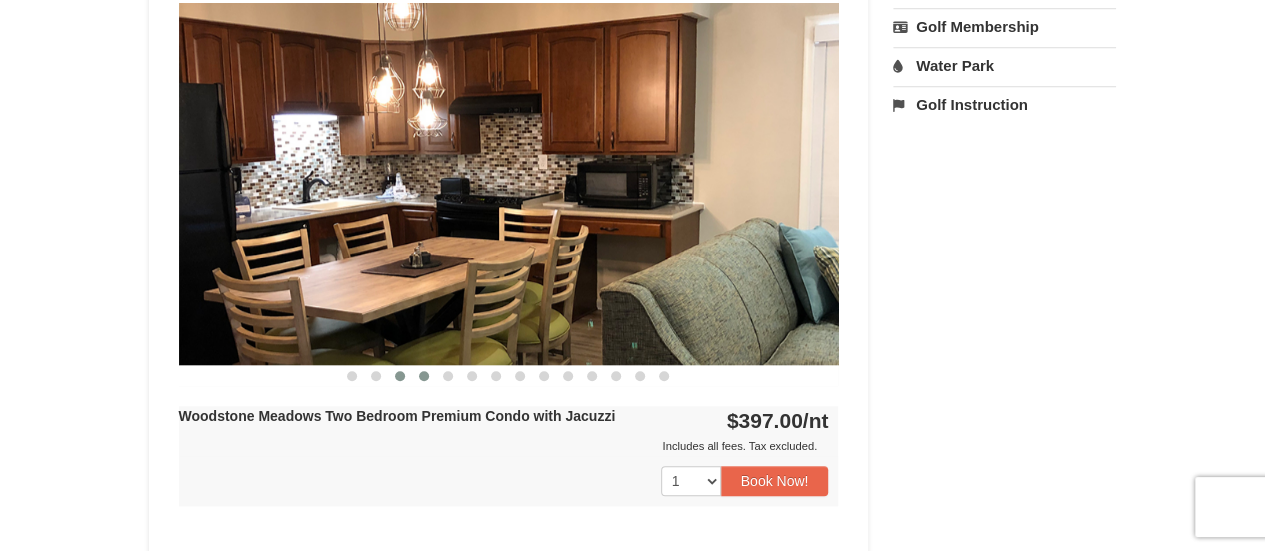 click at bounding box center [424, 376] 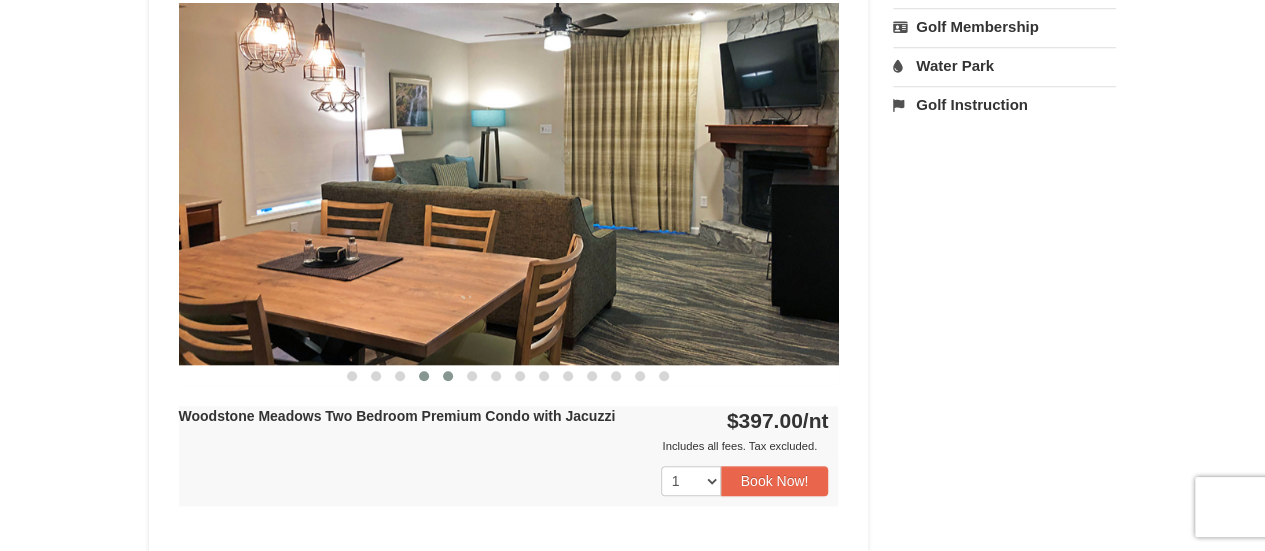 click at bounding box center (448, 376) 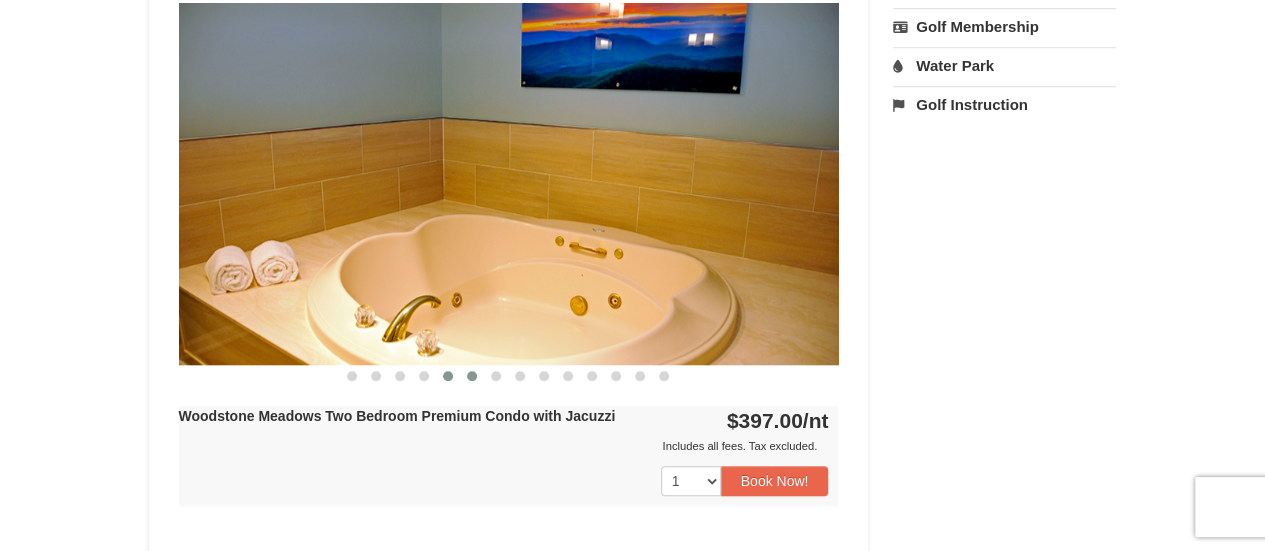 click at bounding box center [472, 376] 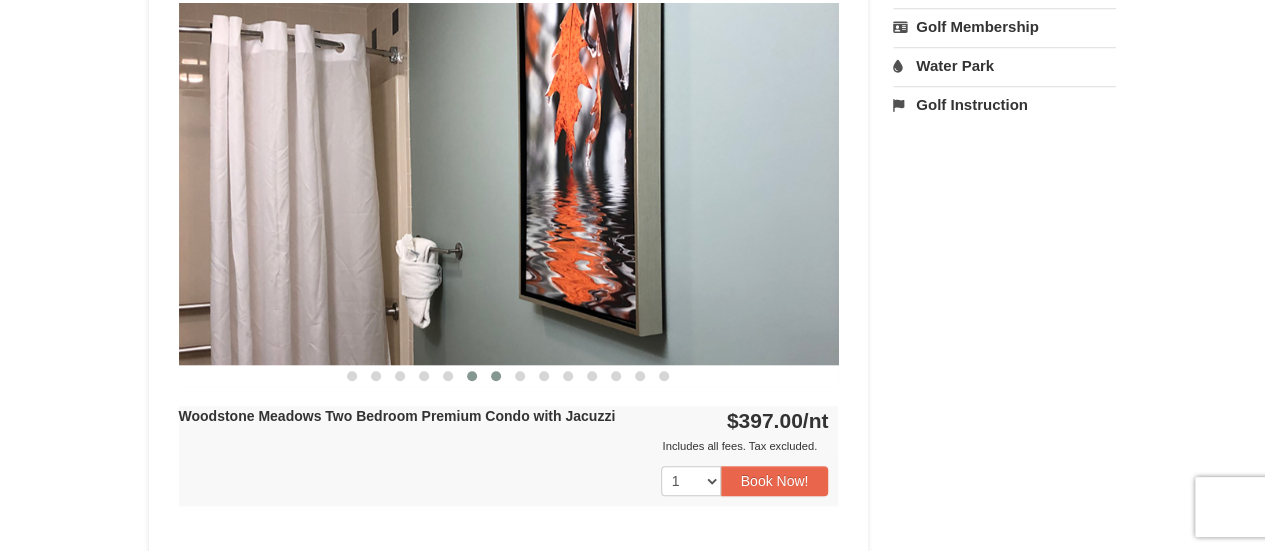 click at bounding box center [496, 376] 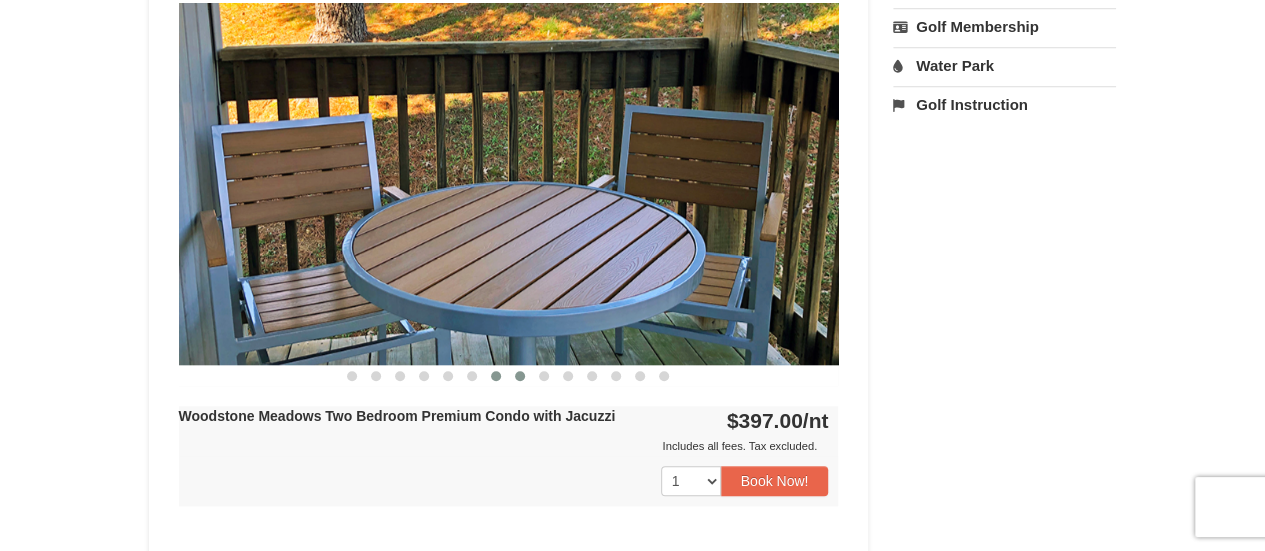 click at bounding box center [520, 376] 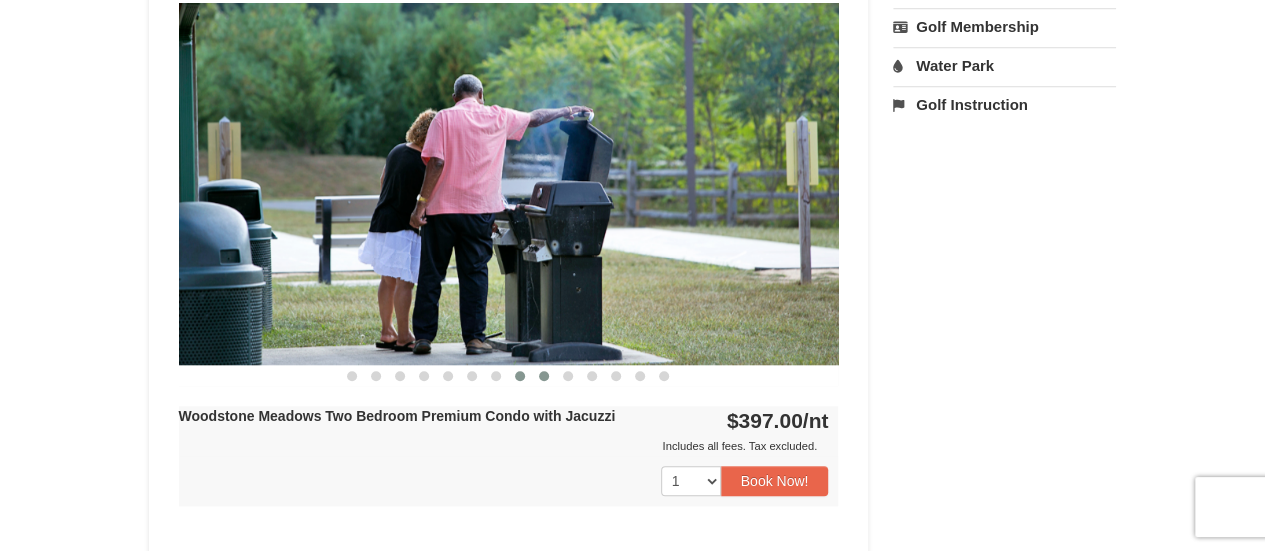 click at bounding box center [544, 376] 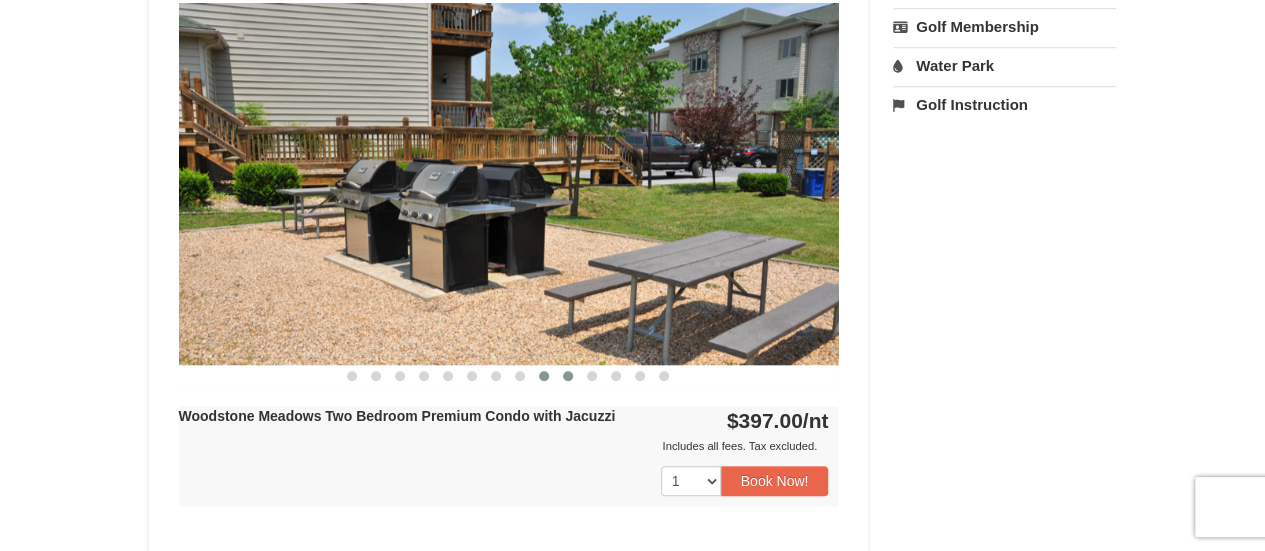 click at bounding box center [568, 376] 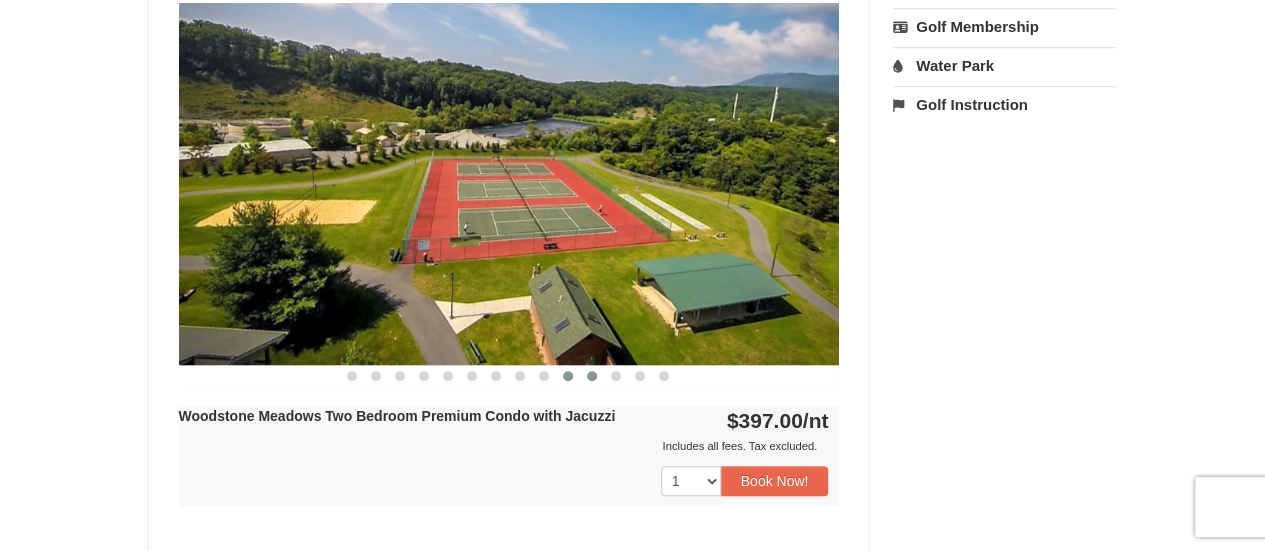 click at bounding box center [592, 376] 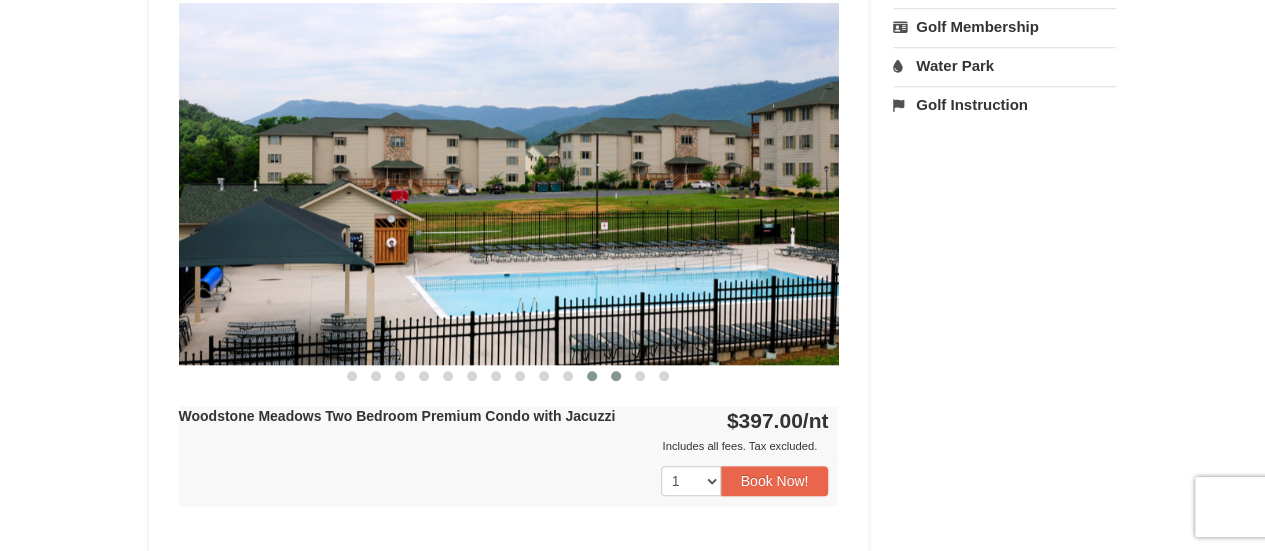 click at bounding box center [616, 376] 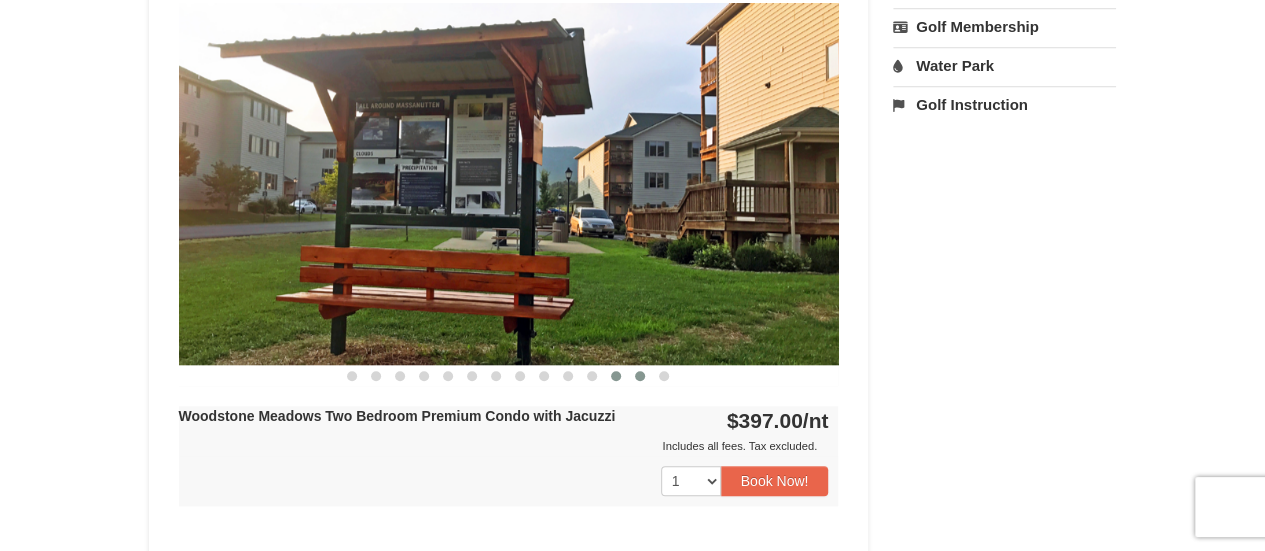 click at bounding box center [640, 376] 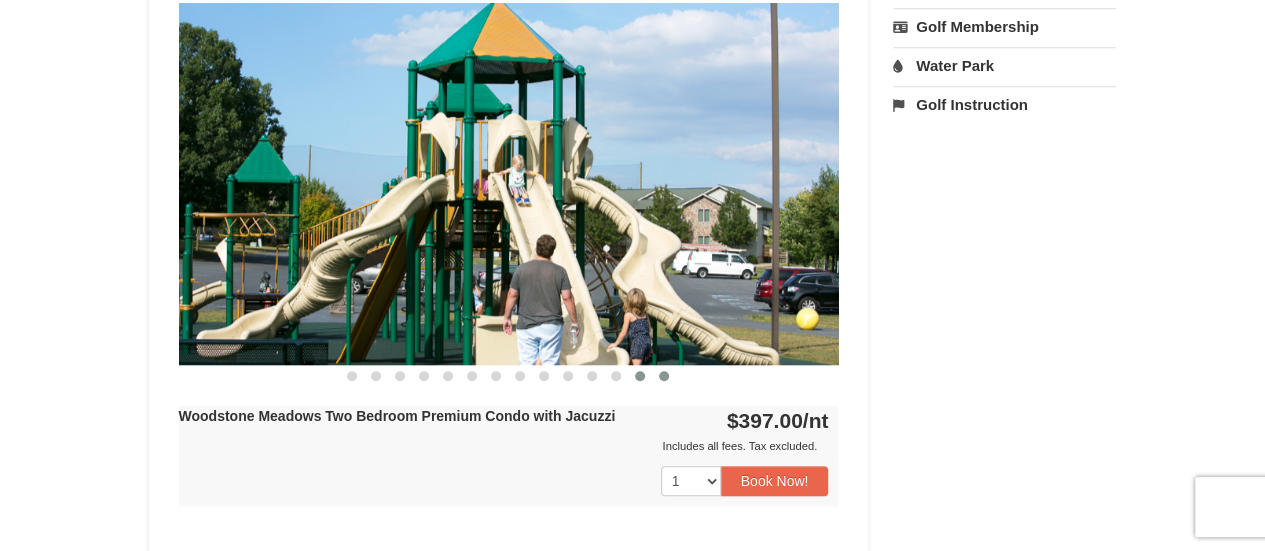 click at bounding box center [664, 376] 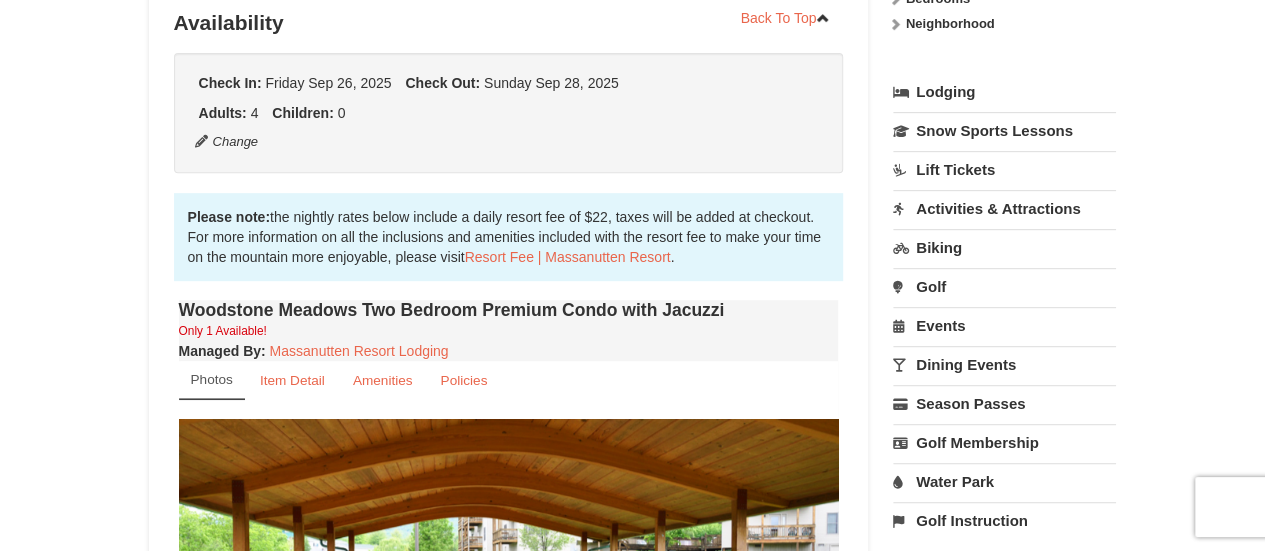 scroll, scrollTop: 244, scrollLeft: 0, axis: vertical 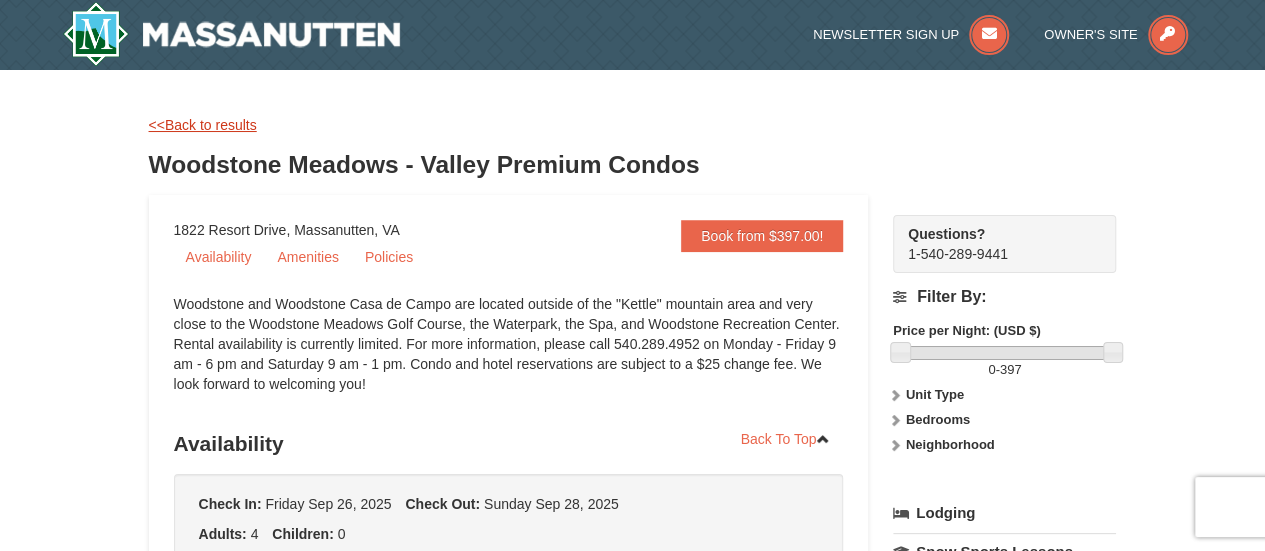 click on "<<Back to results" at bounding box center [203, 125] 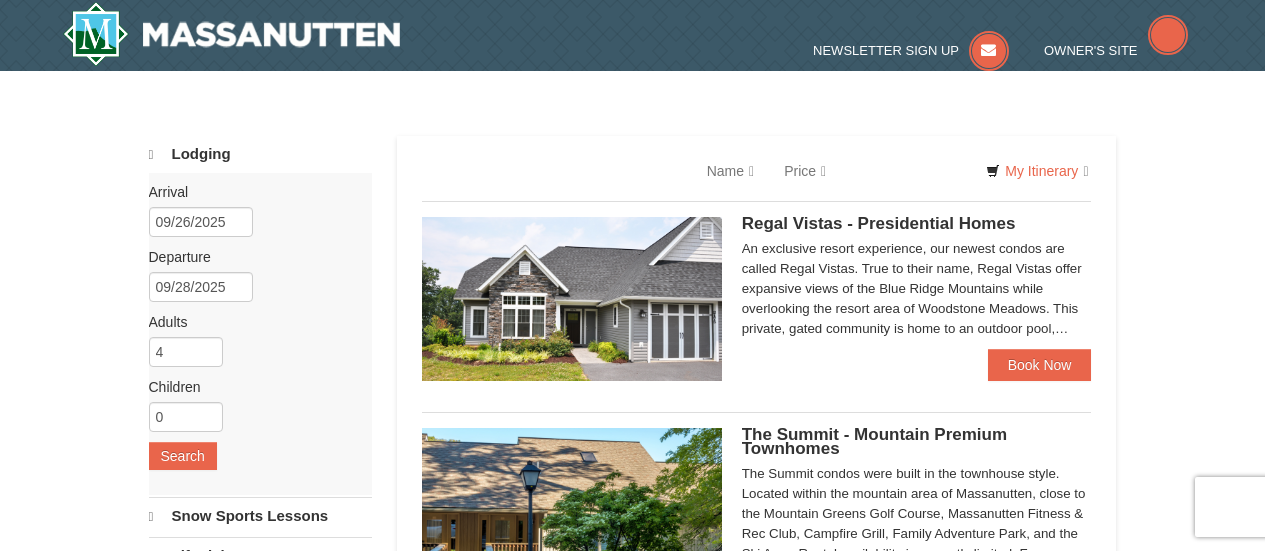 scroll, scrollTop: 526, scrollLeft: 0, axis: vertical 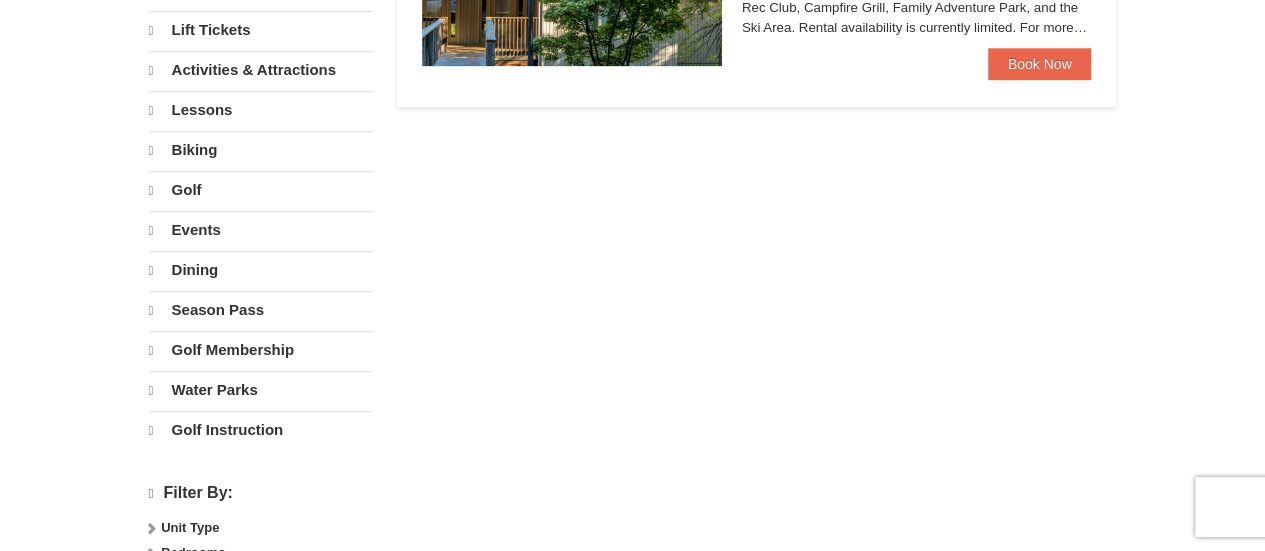 select on "8" 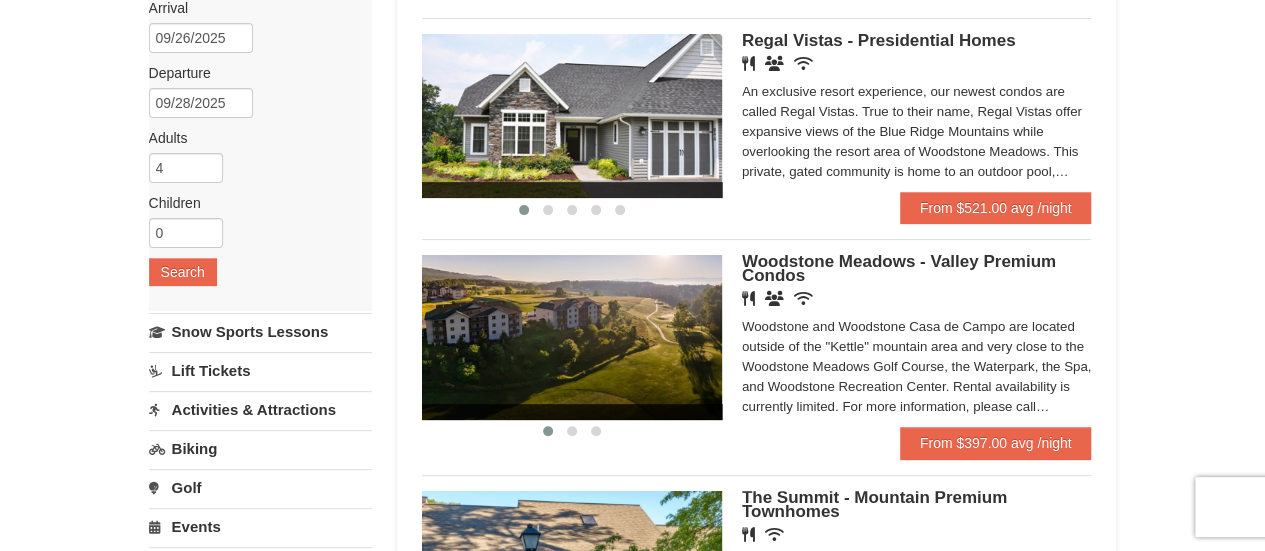 scroll, scrollTop: 132, scrollLeft: 0, axis: vertical 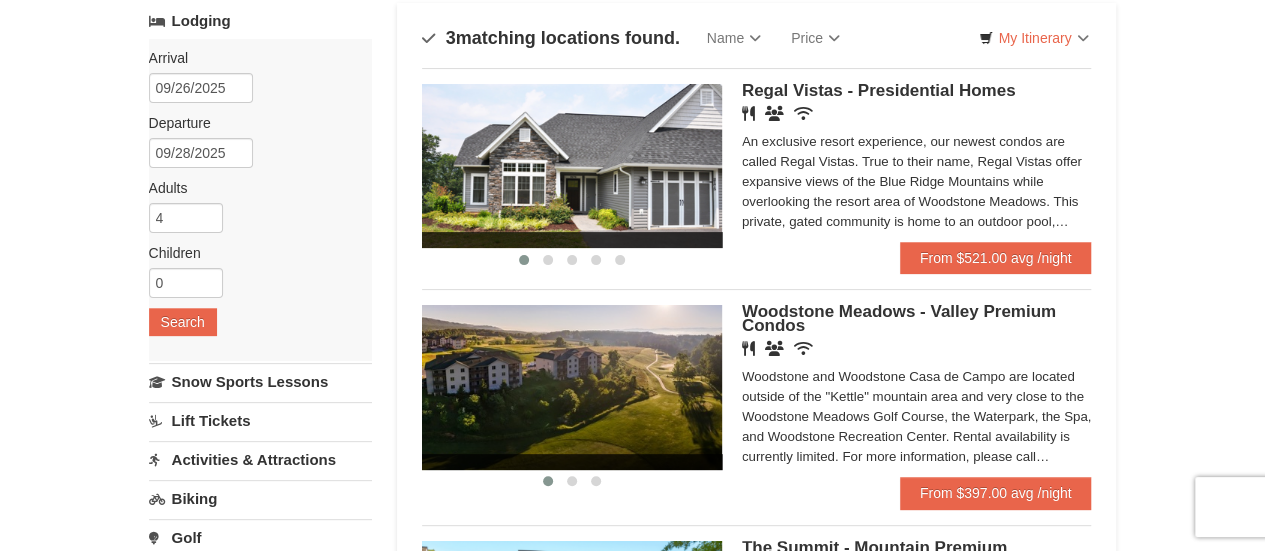 click on "Regal Vistas - Presidential Homes" at bounding box center (879, 90) 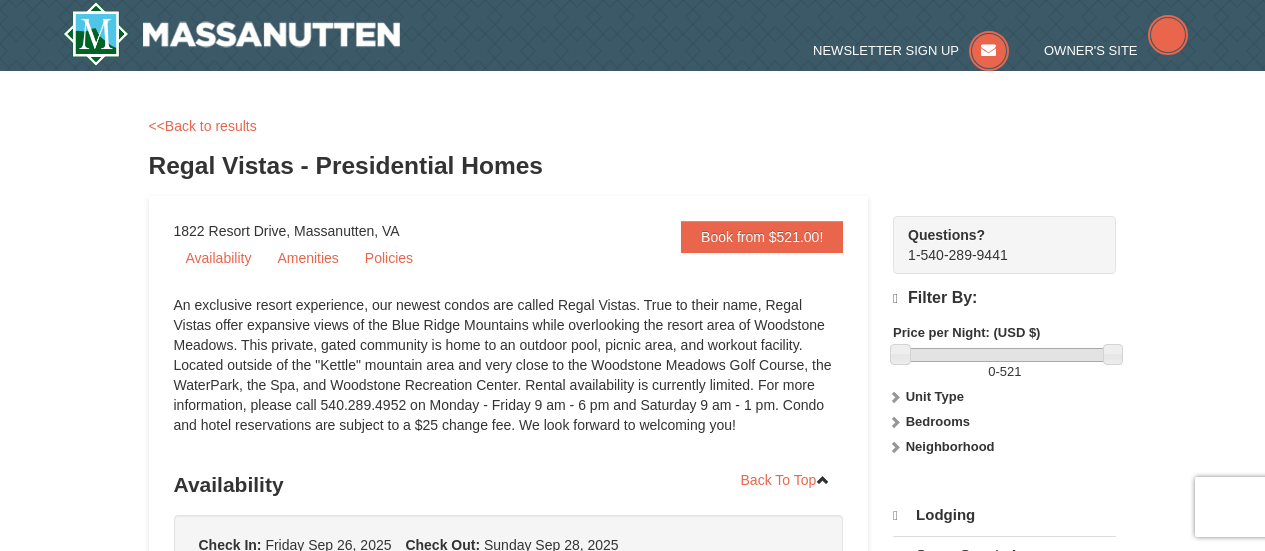 scroll, scrollTop: 0, scrollLeft: 0, axis: both 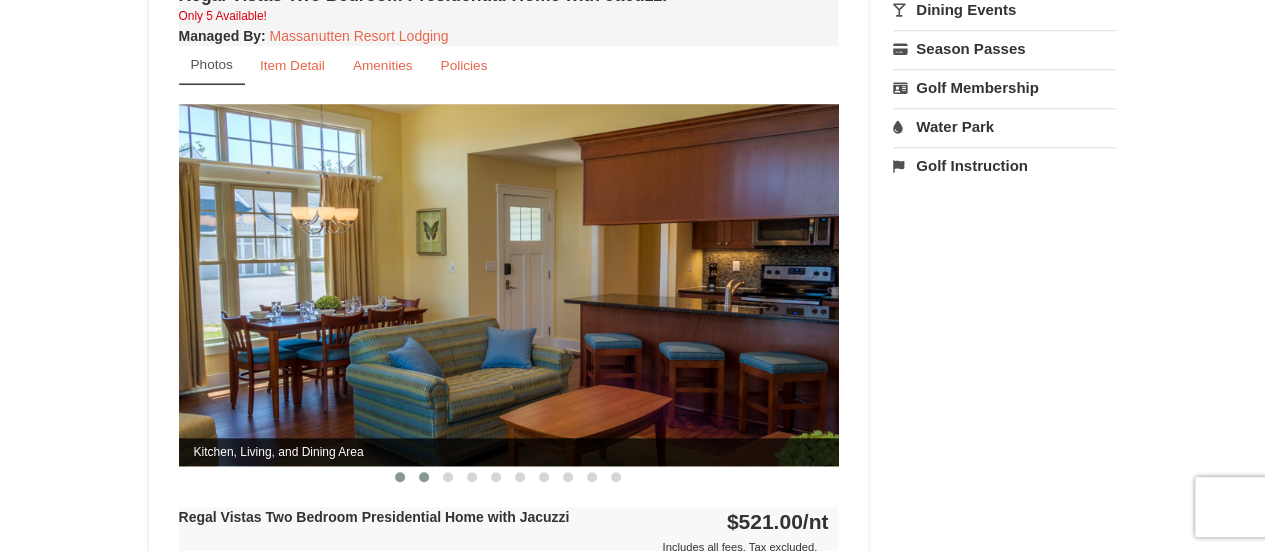 click at bounding box center (424, 477) 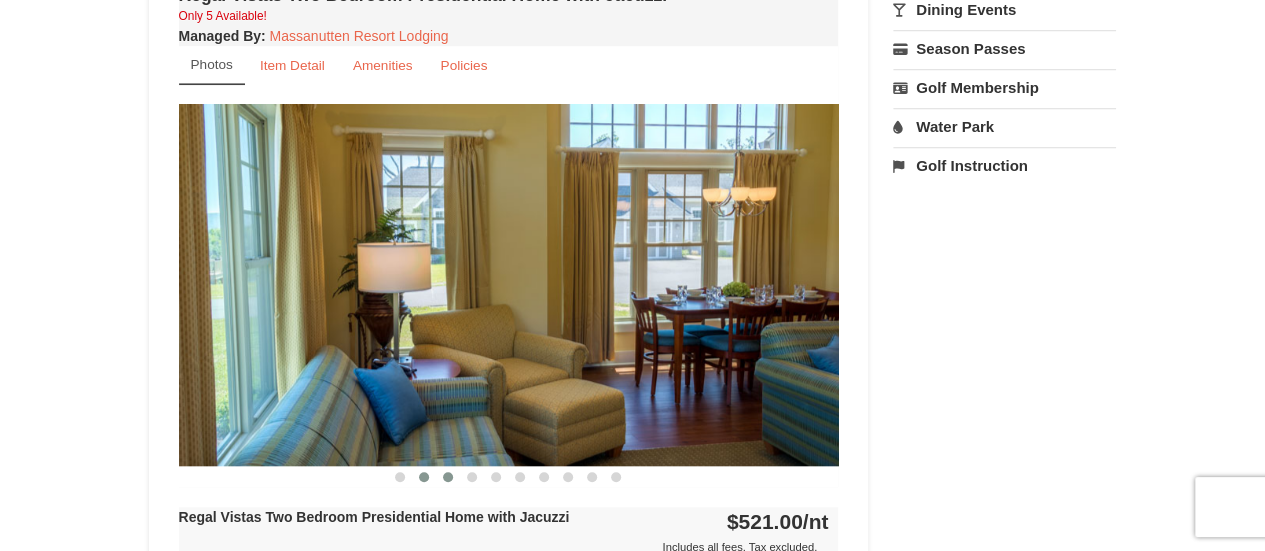 click at bounding box center [448, 477] 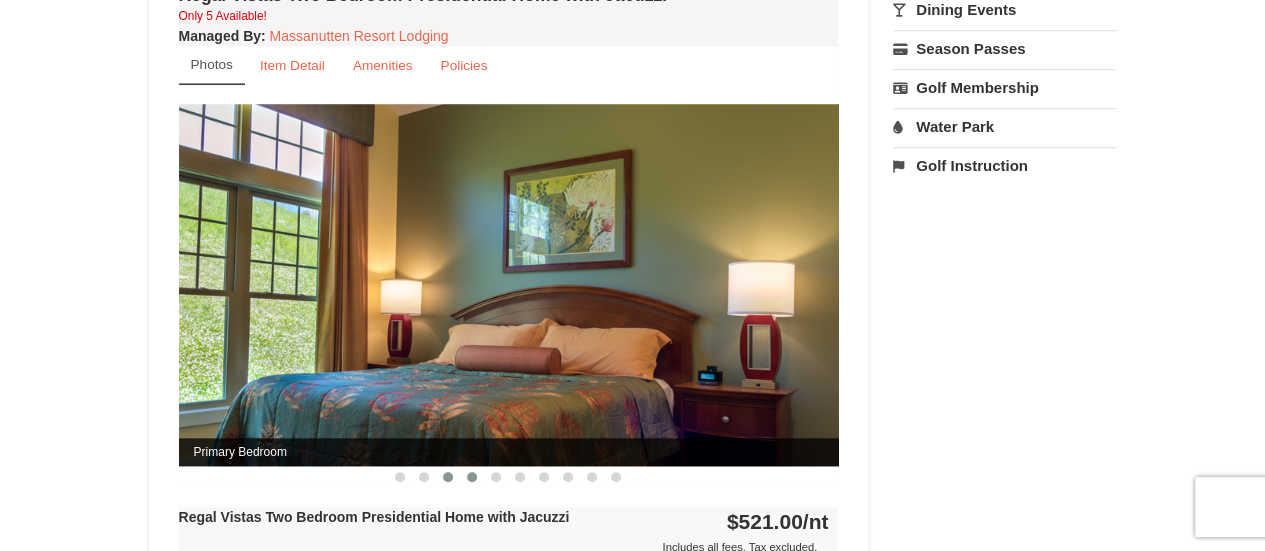 click at bounding box center (472, 477) 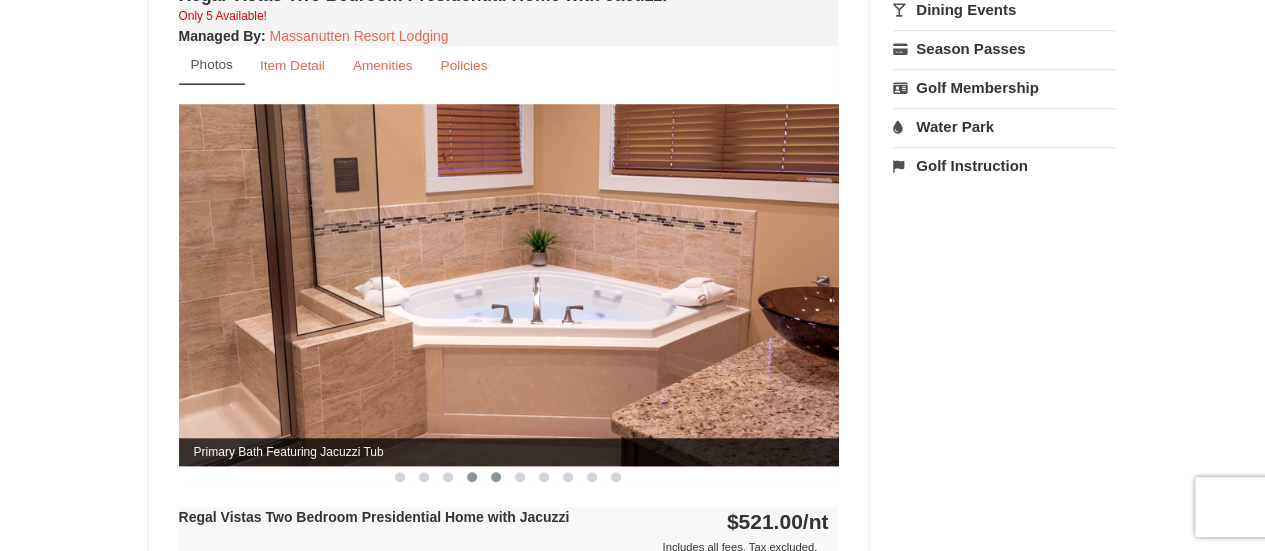 click at bounding box center [496, 477] 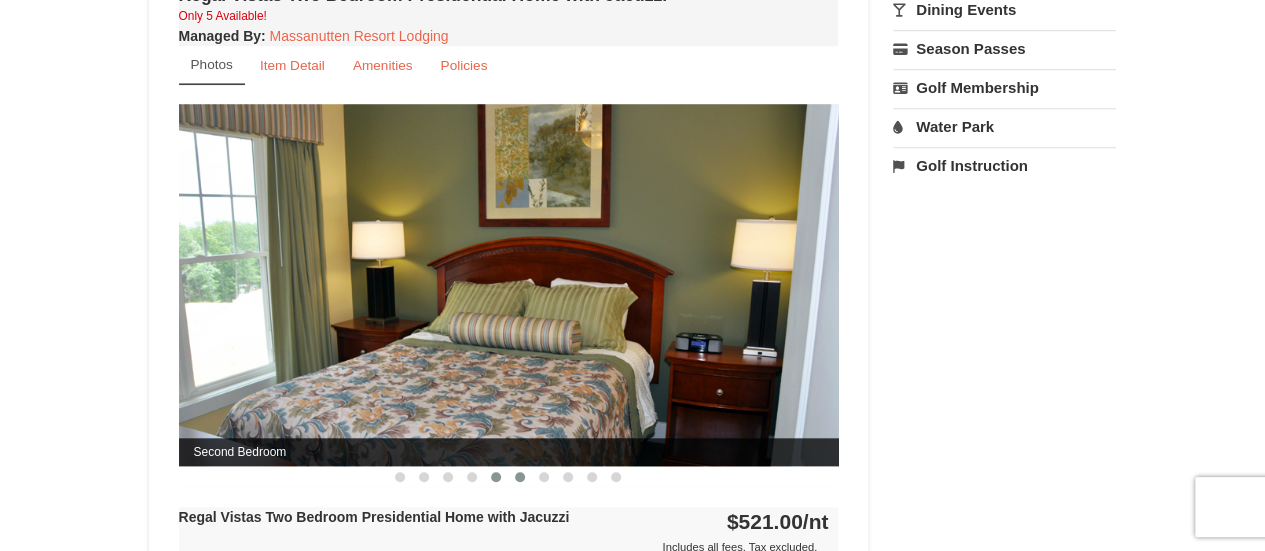 click at bounding box center [520, 477] 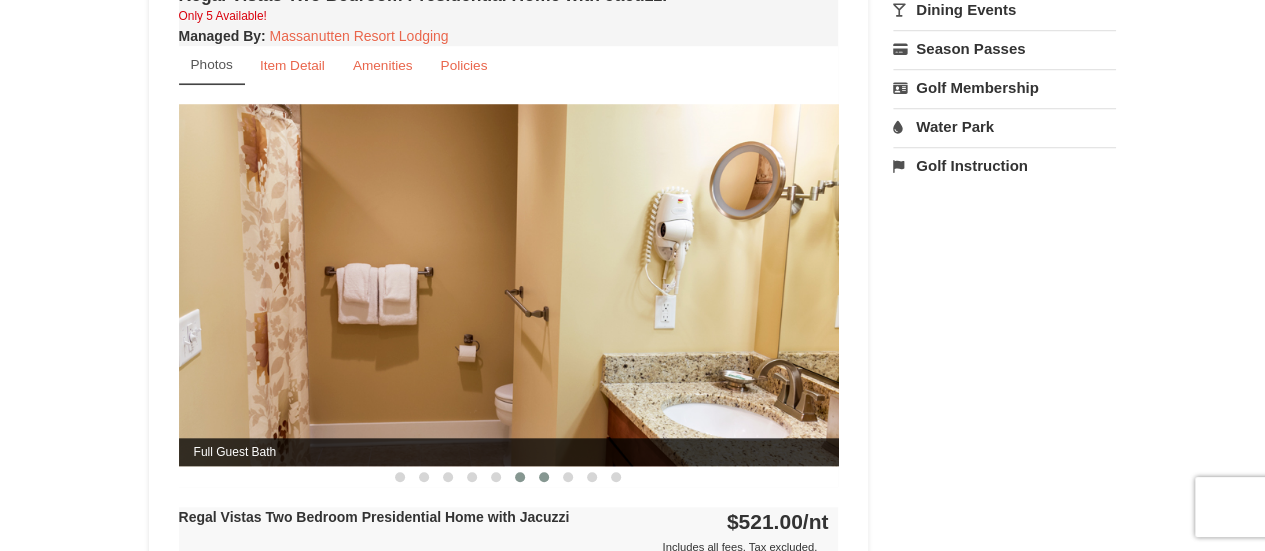 click at bounding box center [544, 477] 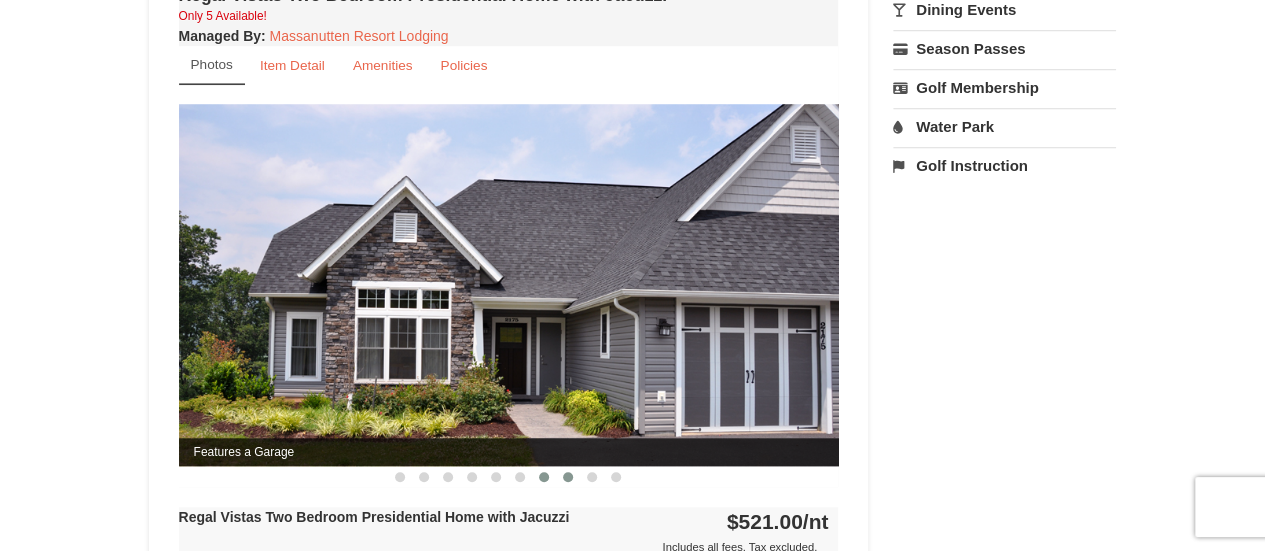 click at bounding box center (568, 477) 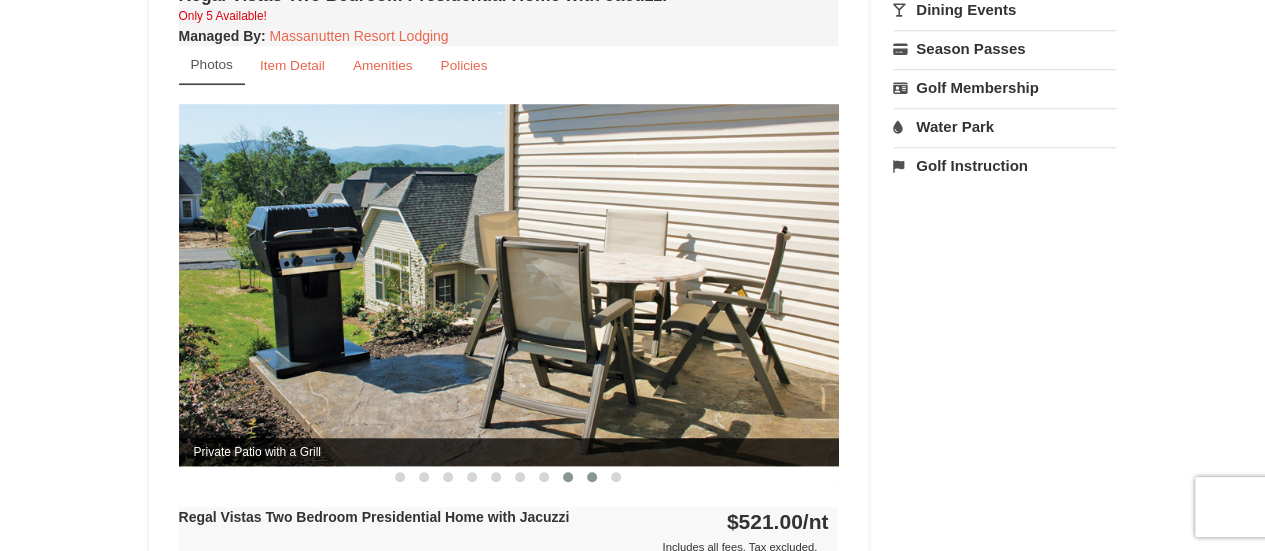 click at bounding box center (592, 477) 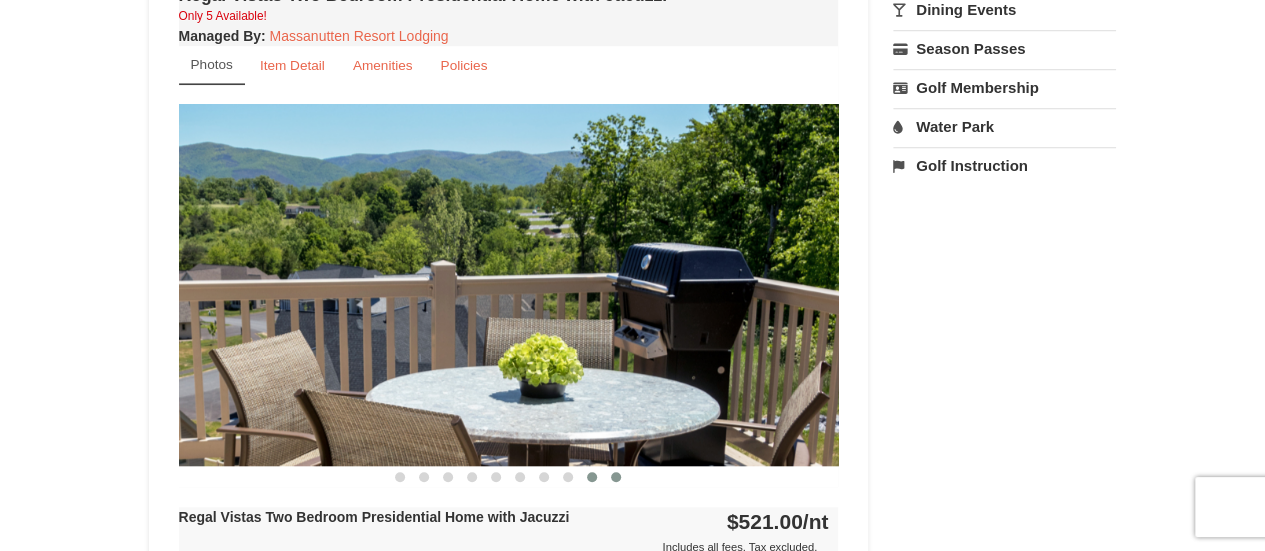 click at bounding box center (616, 477) 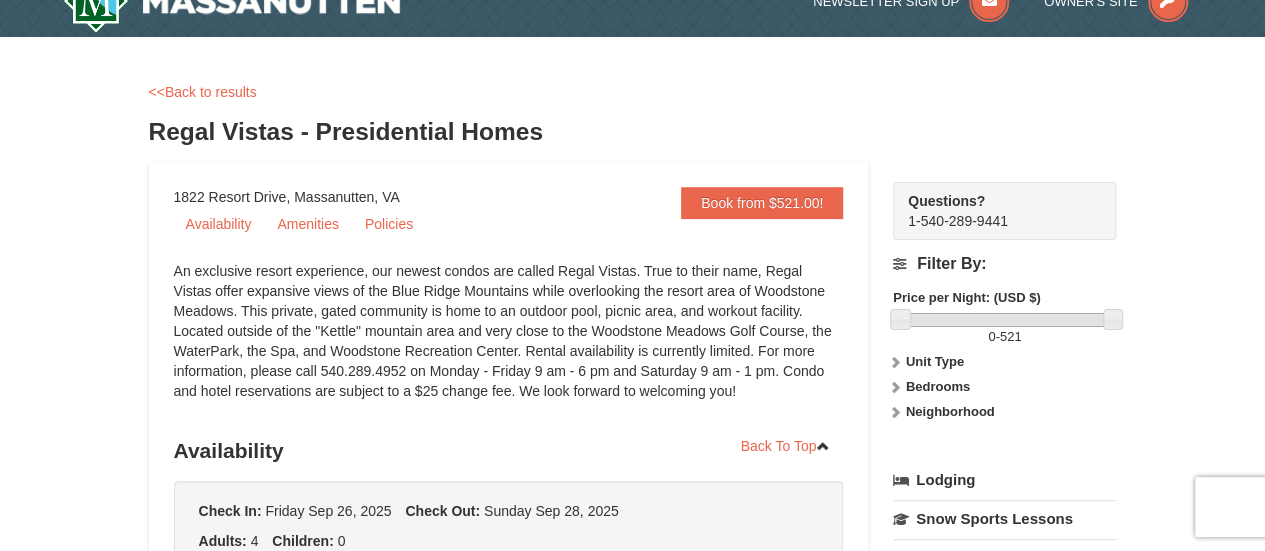 scroll, scrollTop: 0, scrollLeft: 0, axis: both 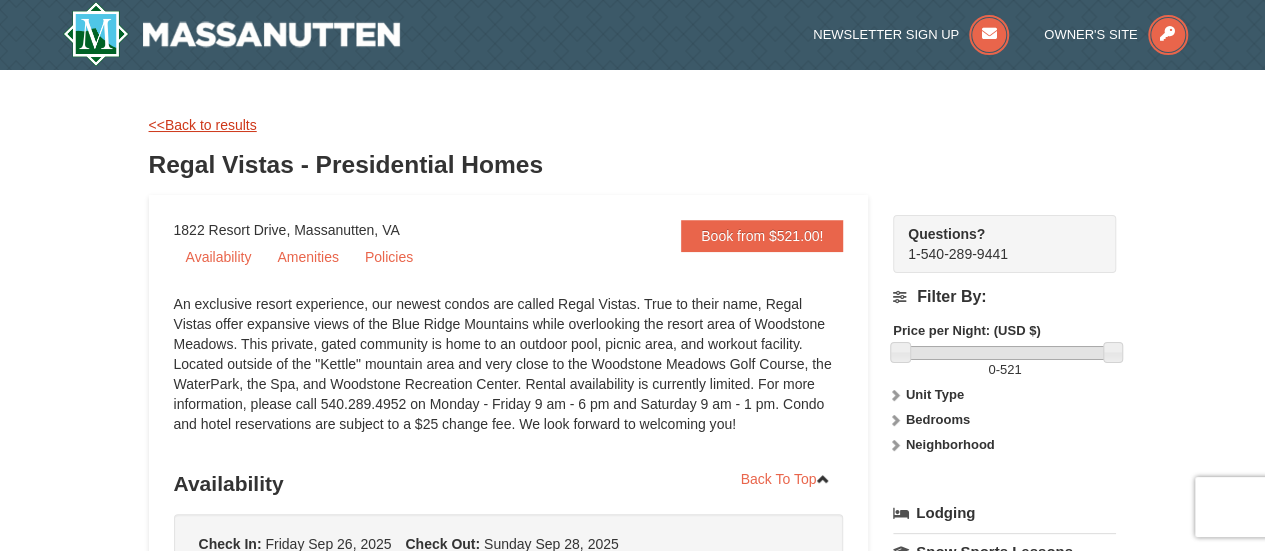 click on "<<Back to results" at bounding box center [203, 125] 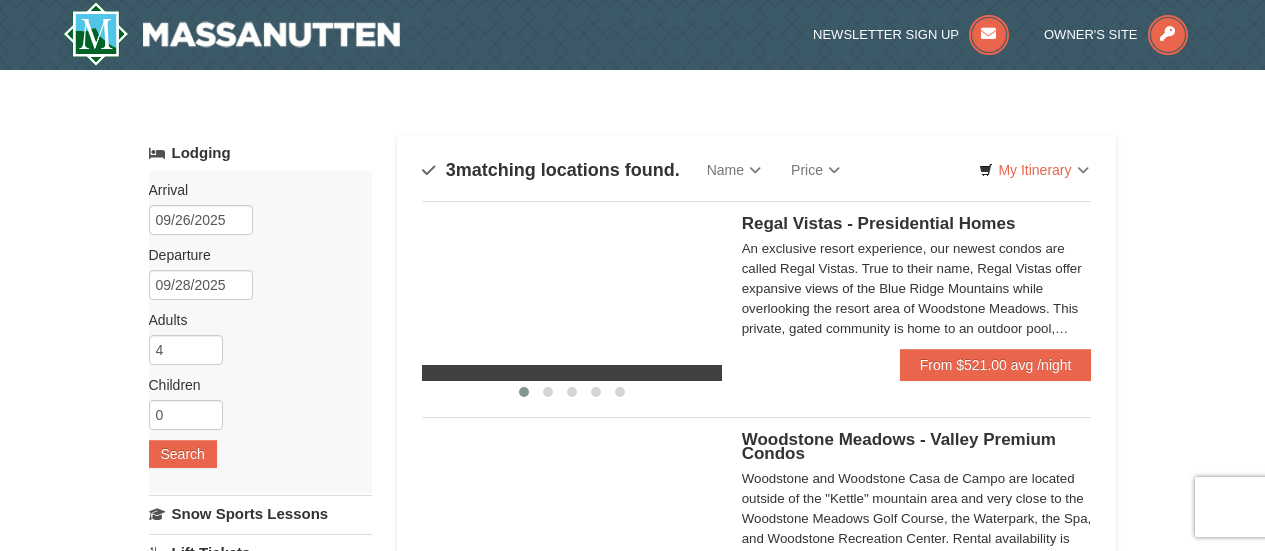 scroll, scrollTop: 142, scrollLeft: 0, axis: vertical 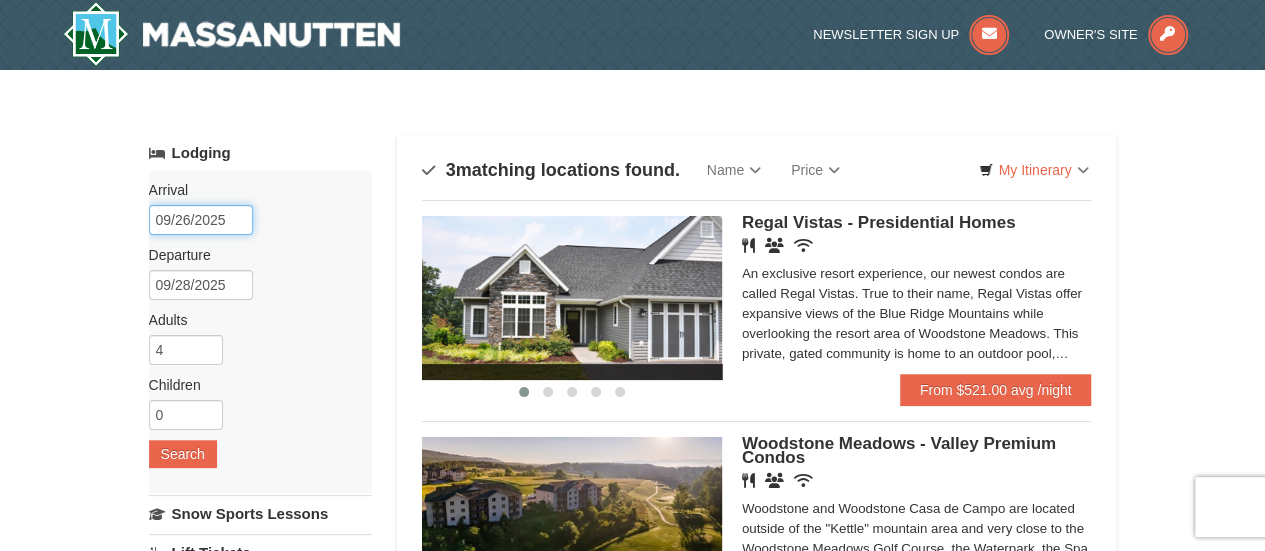 click on "09/26/2025" at bounding box center [201, 220] 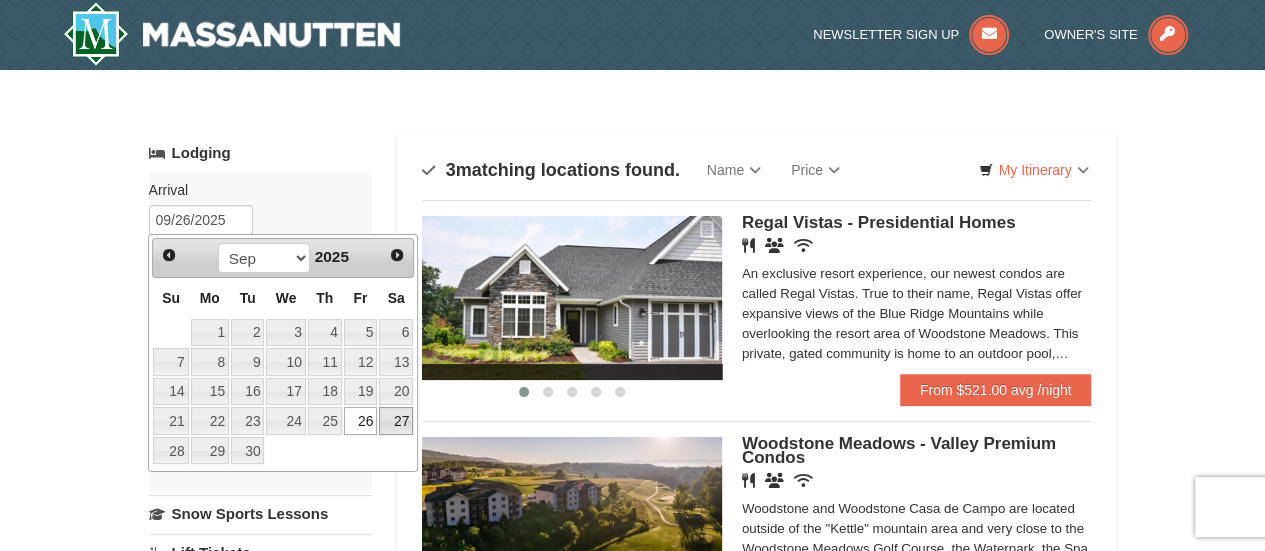 click on "27" at bounding box center [396, 421] 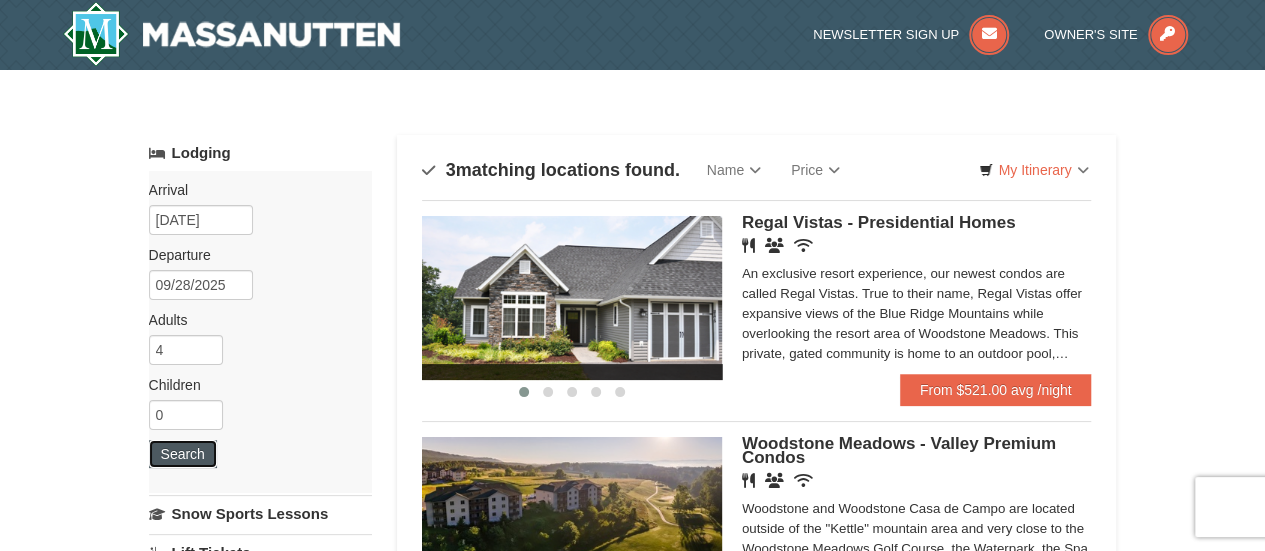 click on "Search" at bounding box center [183, 454] 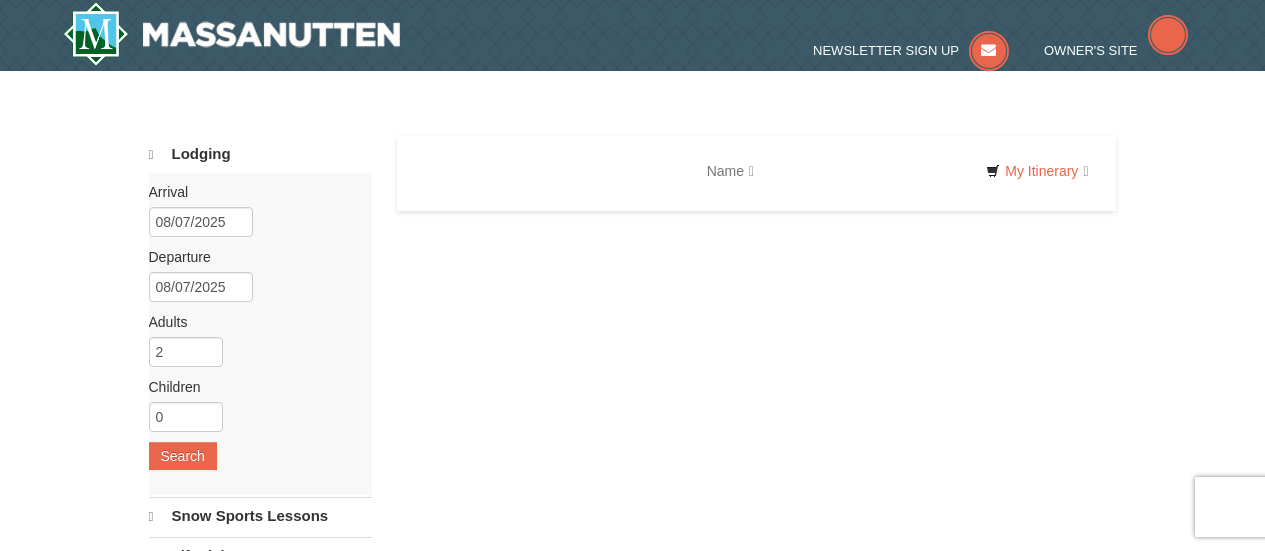 scroll, scrollTop: 0, scrollLeft: 0, axis: both 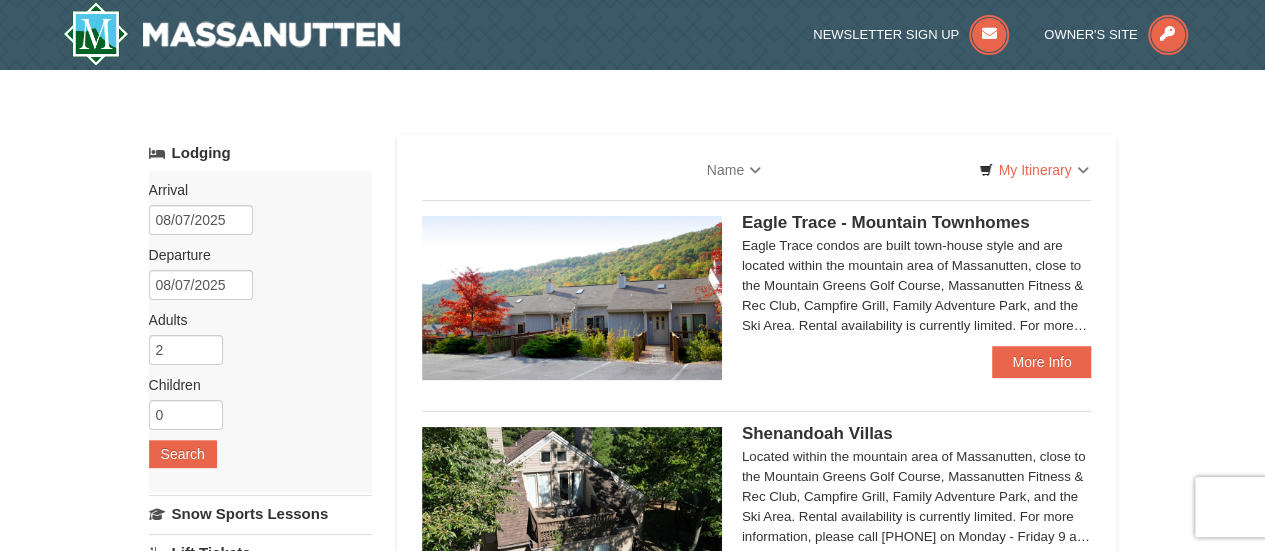 type 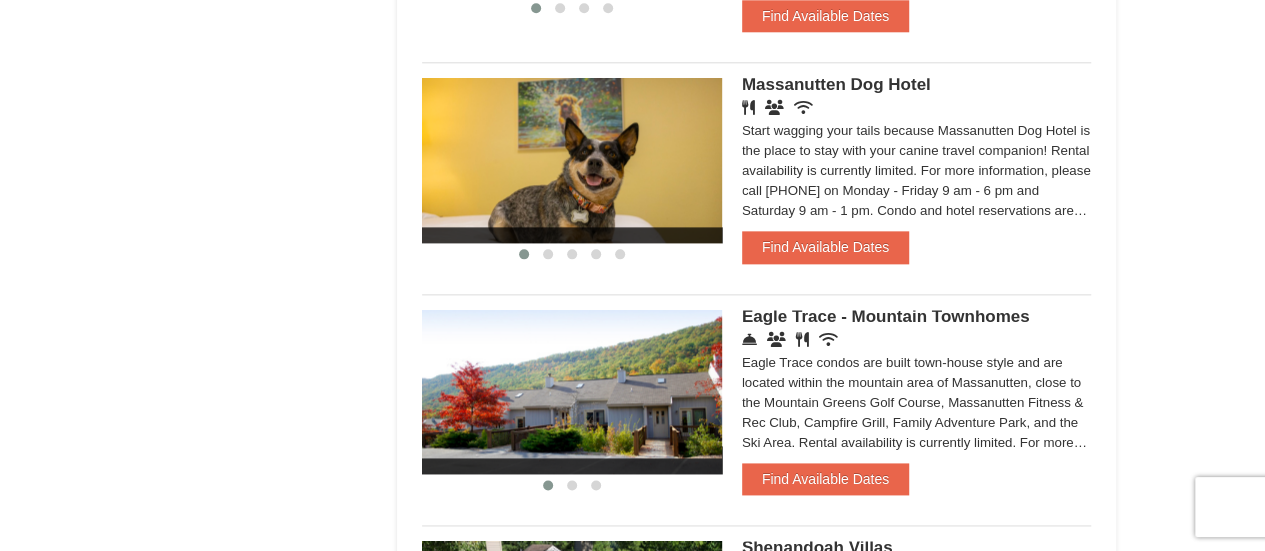 scroll, scrollTop: 1097, scrollLeft: 0, axis: vertical 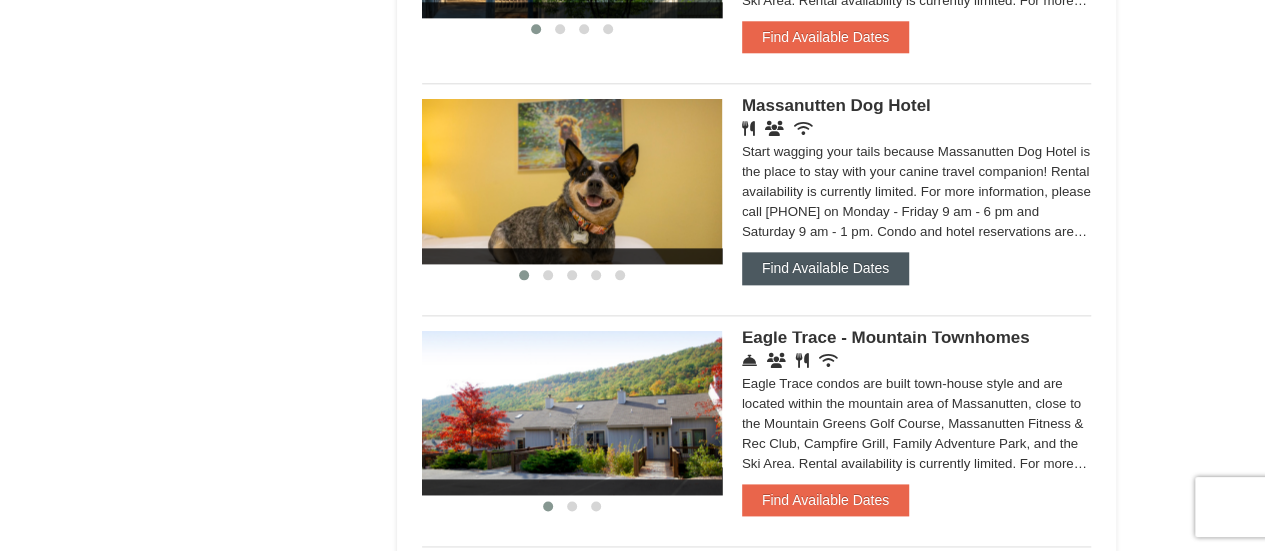 click on "Find Available Dates" at bounding box center (825, 268) 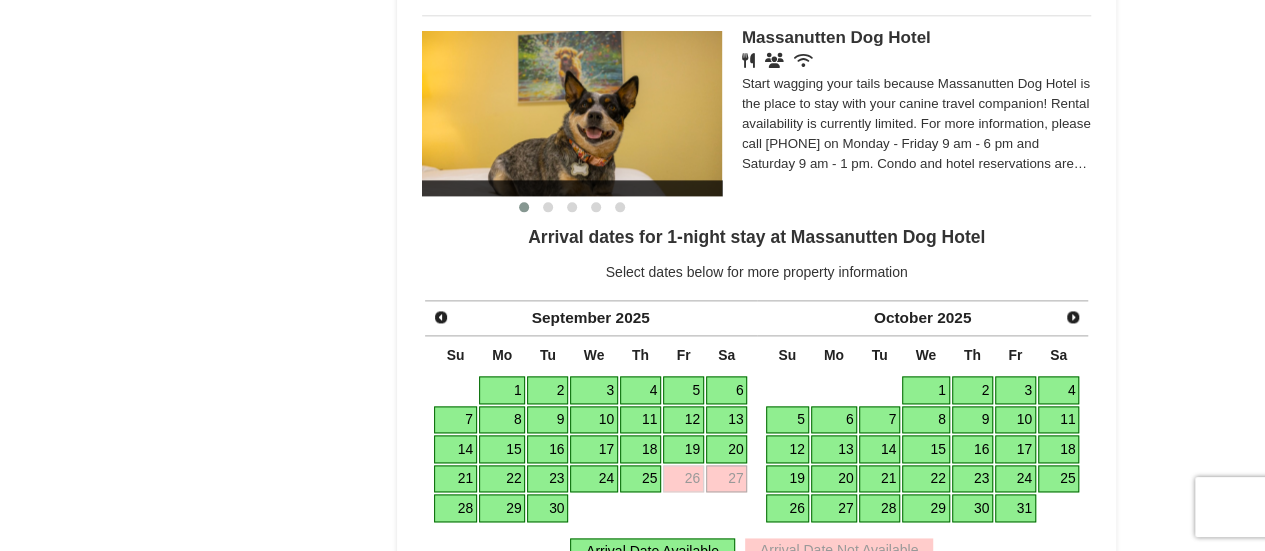 scroll, scrollTop: 1278, scrollLeft: 0, axis: vertical 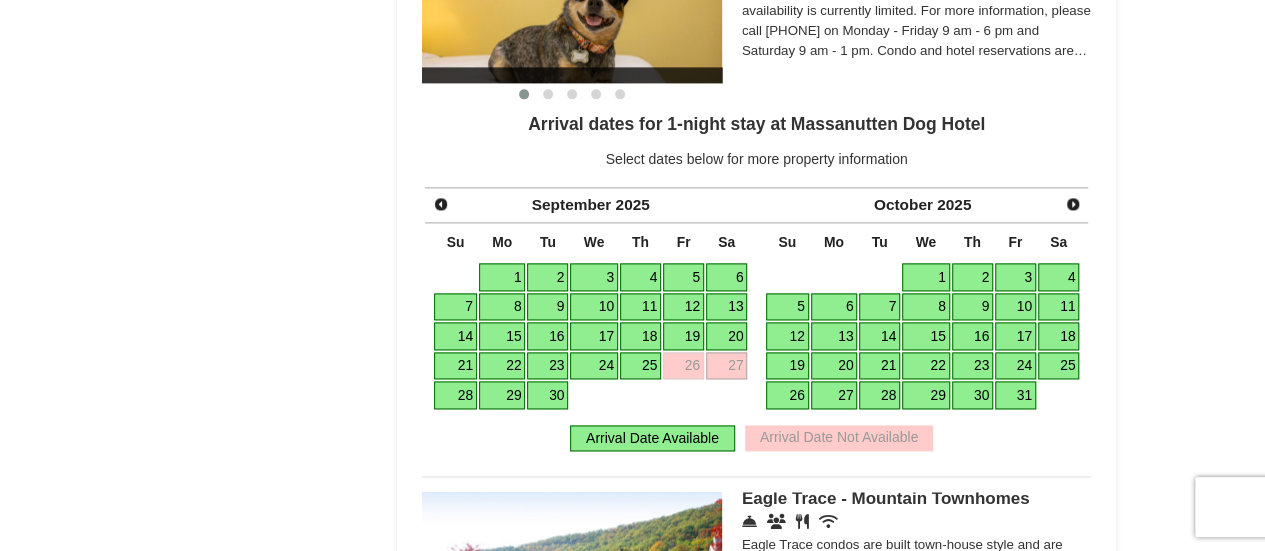 click on "25" at bounding box center (640, 366) 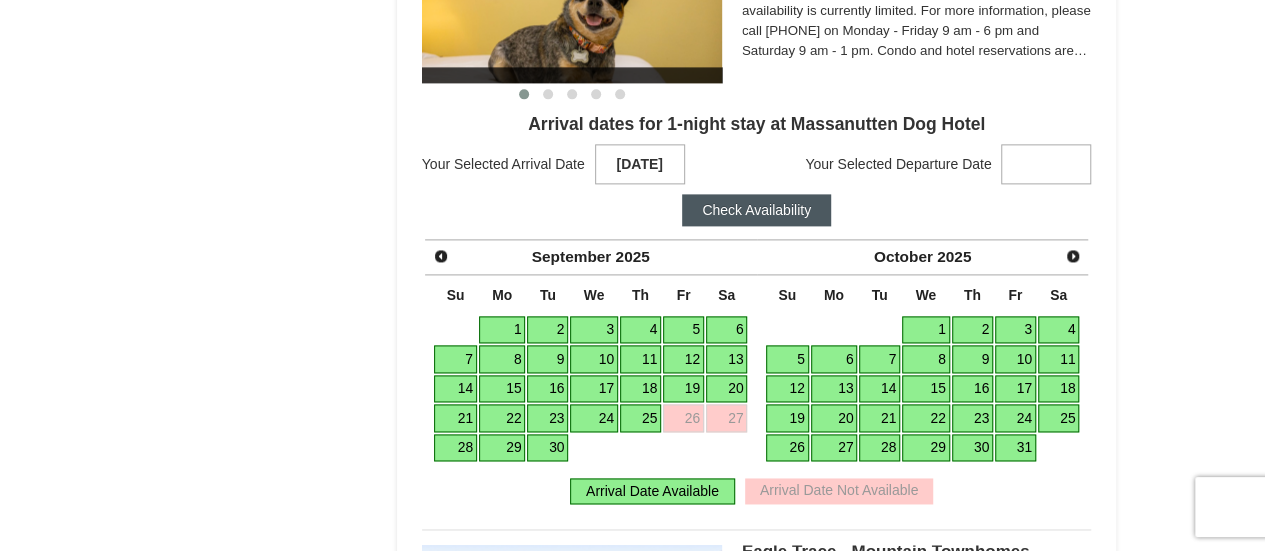 click on "25" at bounding box center (640, 418) 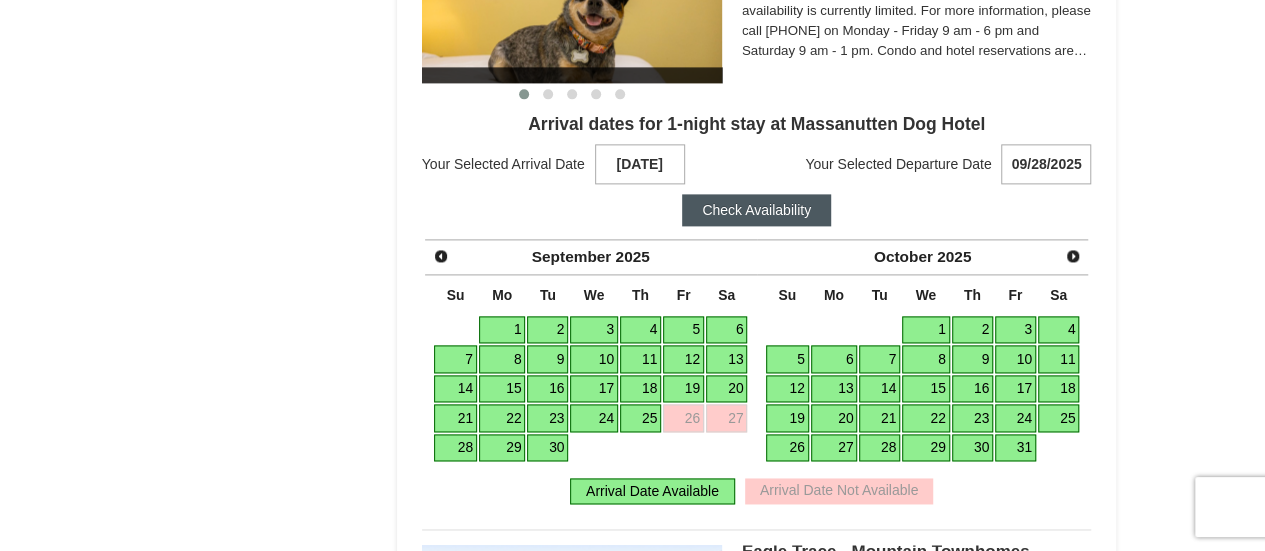 click on "Check Availability" at bounding box center [756, 210] 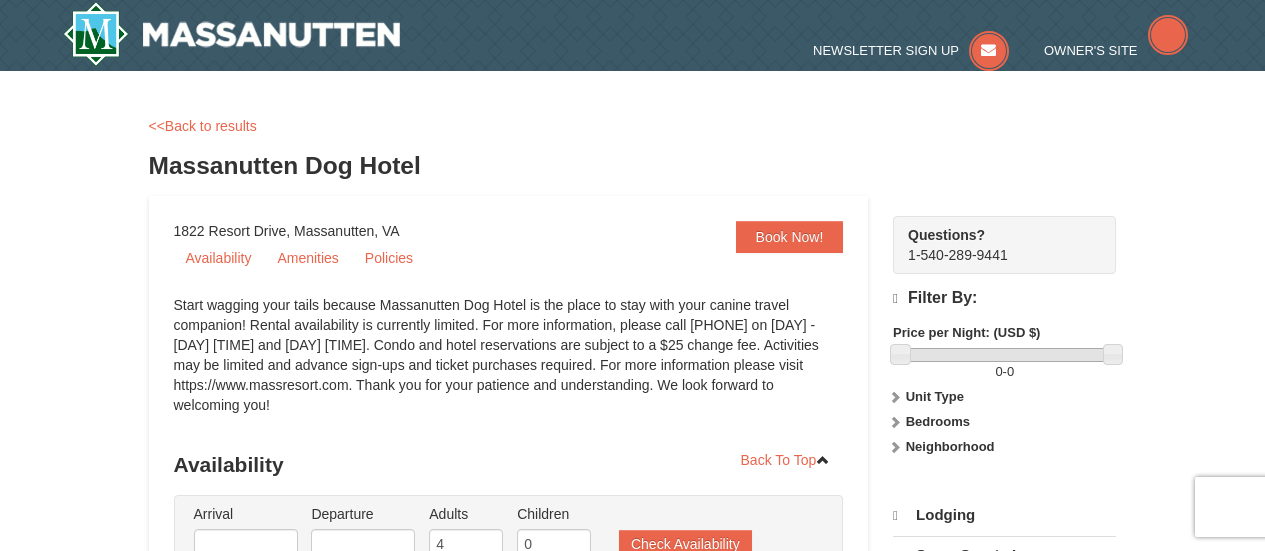 scroll, scrollTop: 0, scrollLeft: 0, axis: both 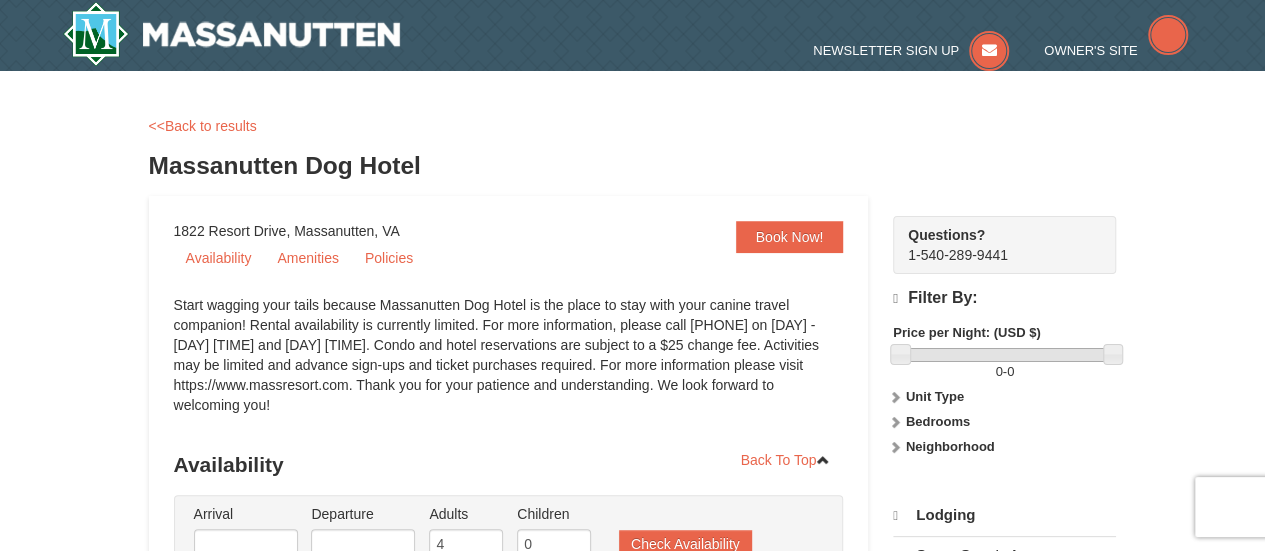 select on "8" 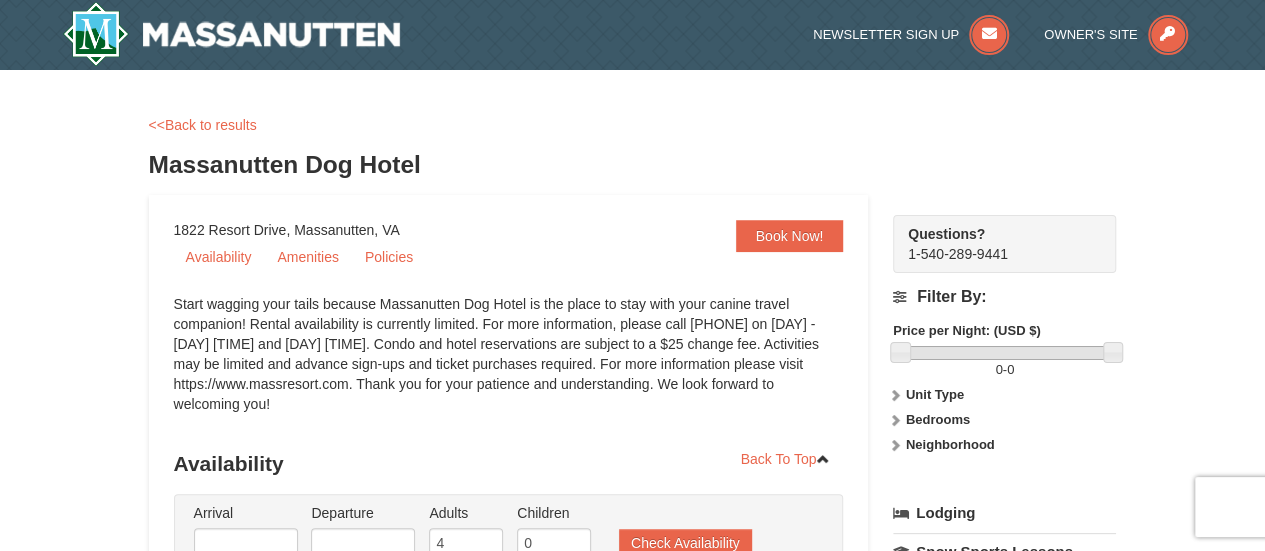 scroll, scrollTop: 0, scrollLeft: 0, axis: both 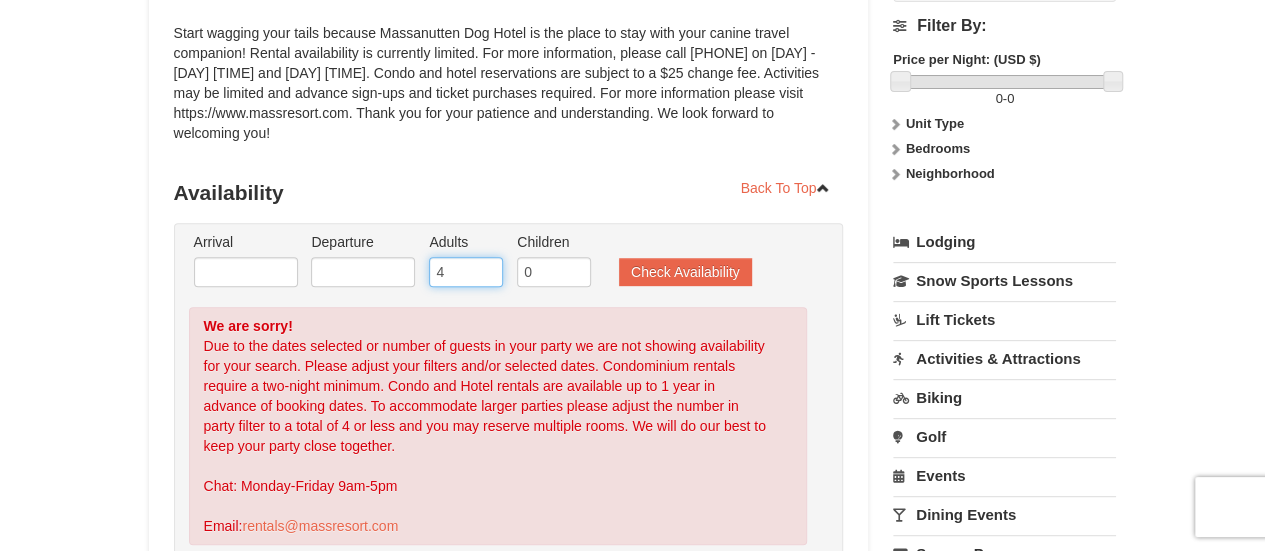 click on "4" at bounding box center [466, 272] 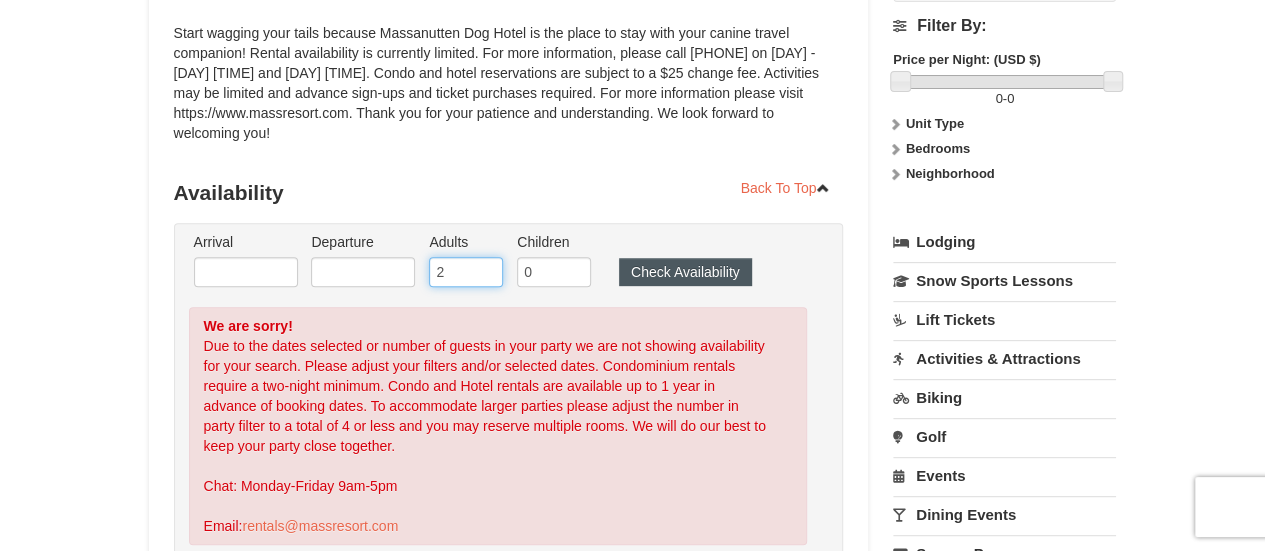 type on "2" 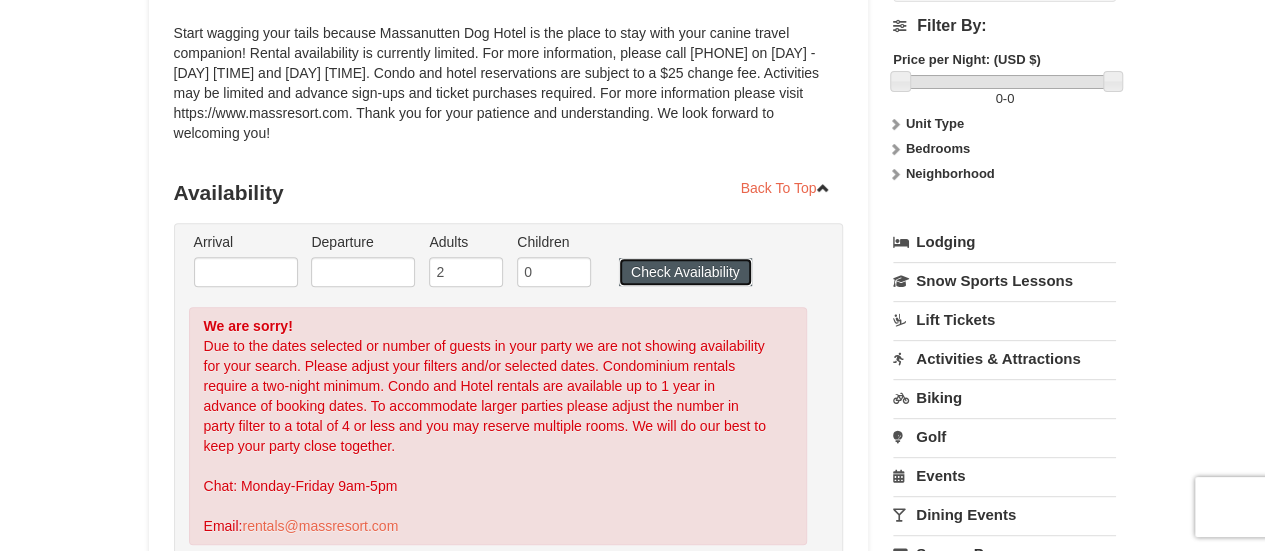 click on "Check Availability" at bounding box center [685, 272] 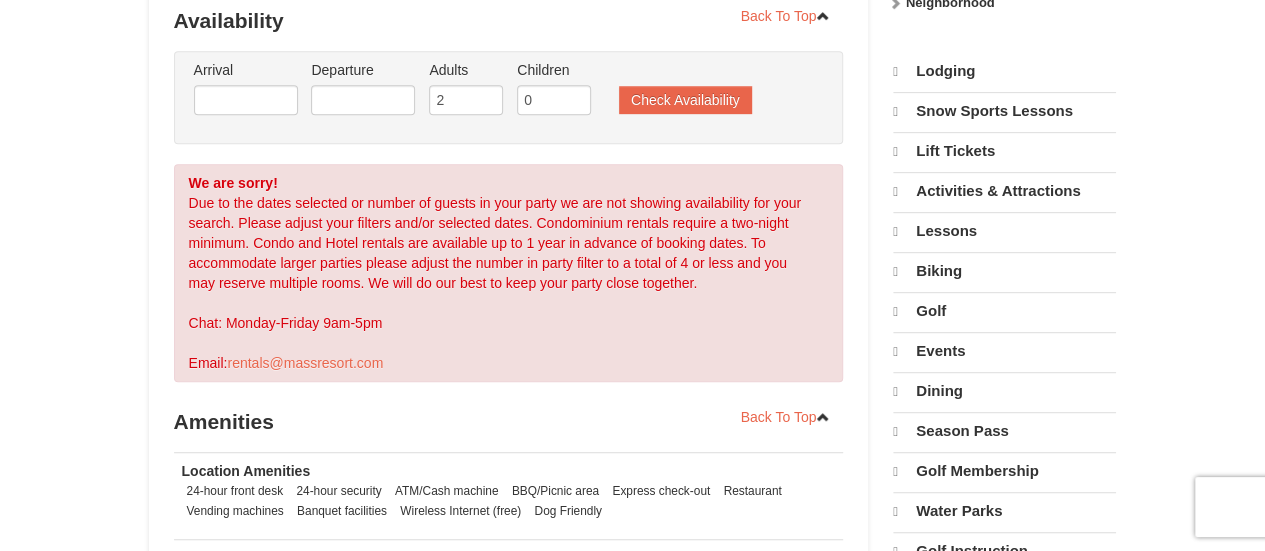 scroll, scrollTop: 0, scrollLeft: 0, axis: both 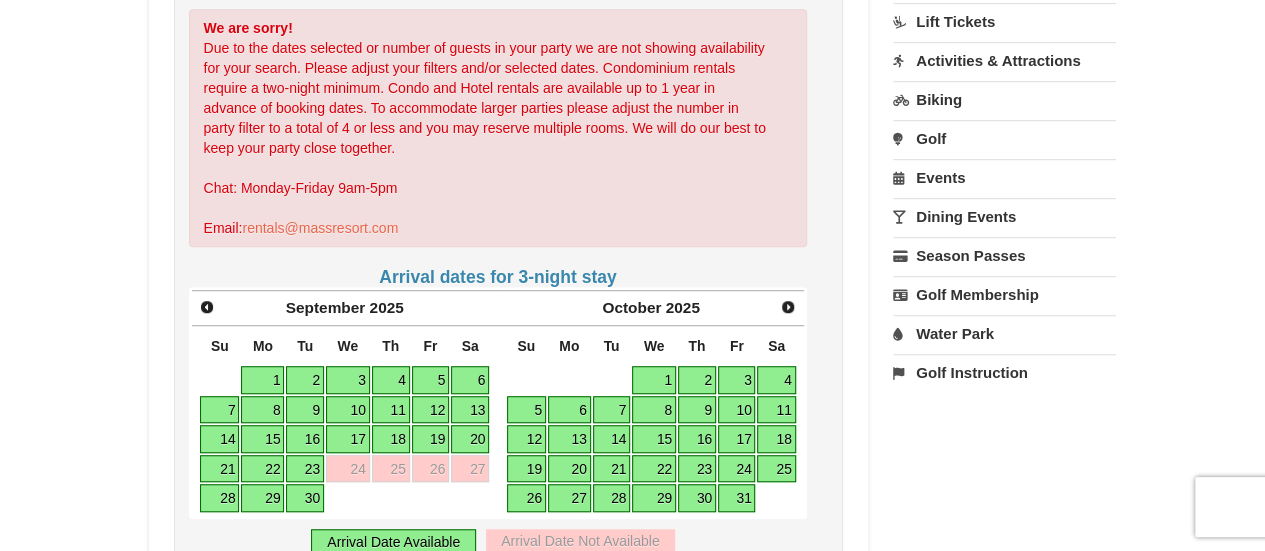 click on "23" at bounding box center [305, 469] 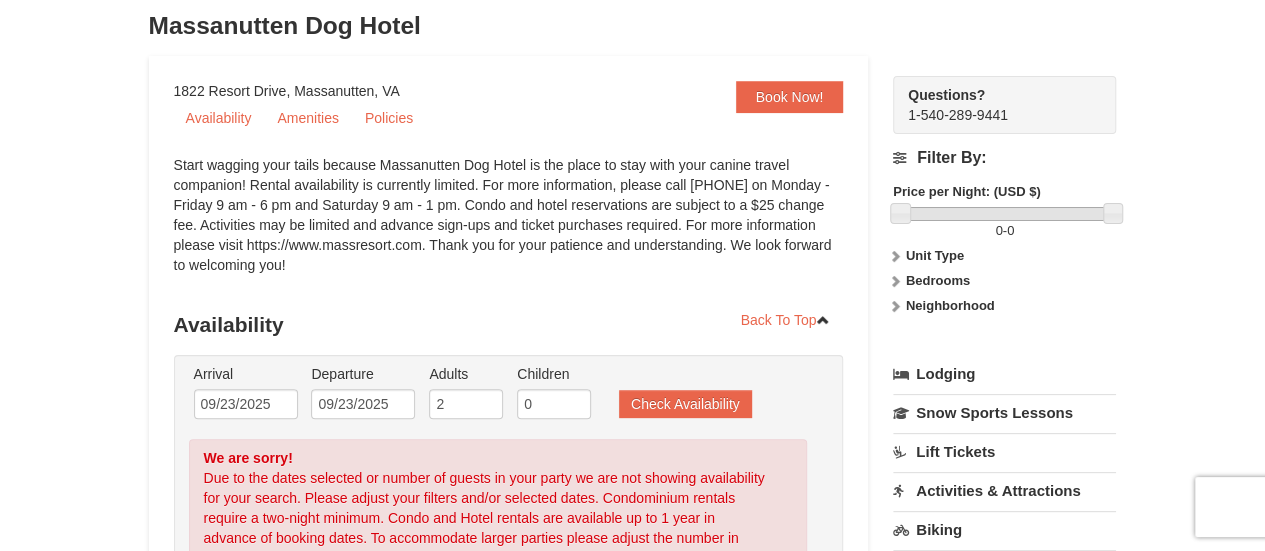 scroll, scrollTop: 0, scrollLeft: 0, axis: both 